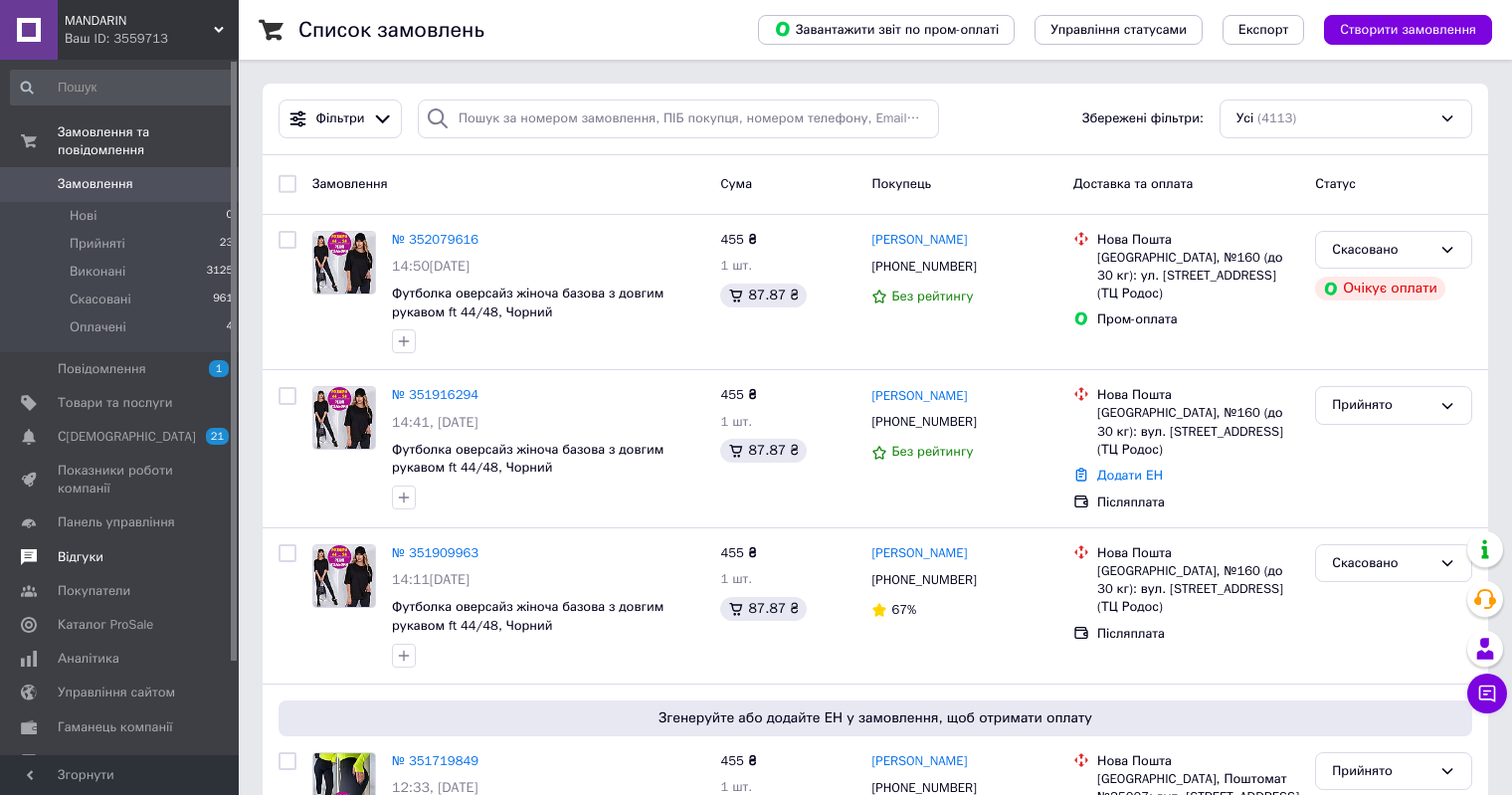 scroll, scrollTop: 0, scrollLeft: 0, axis: both 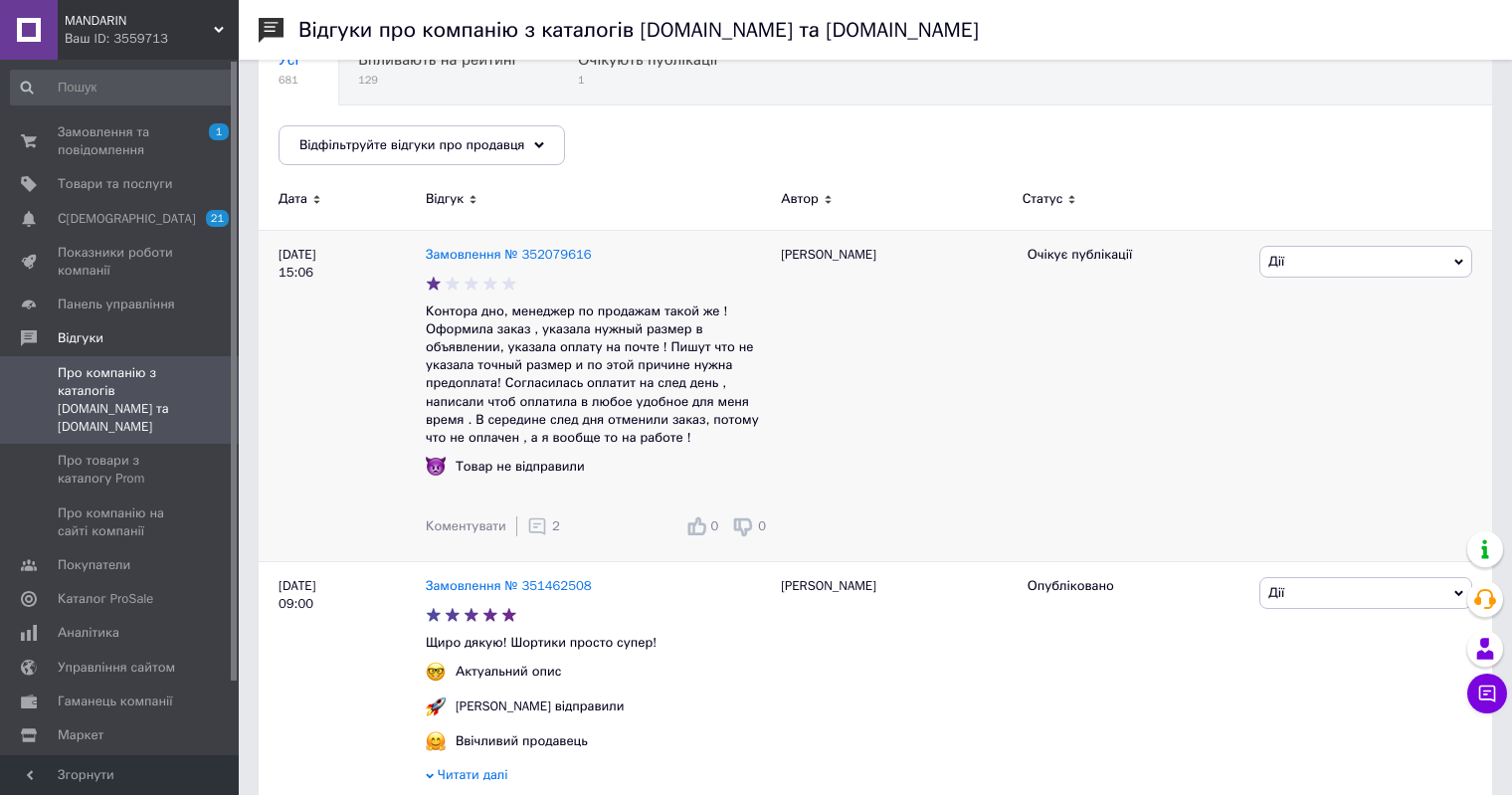 click 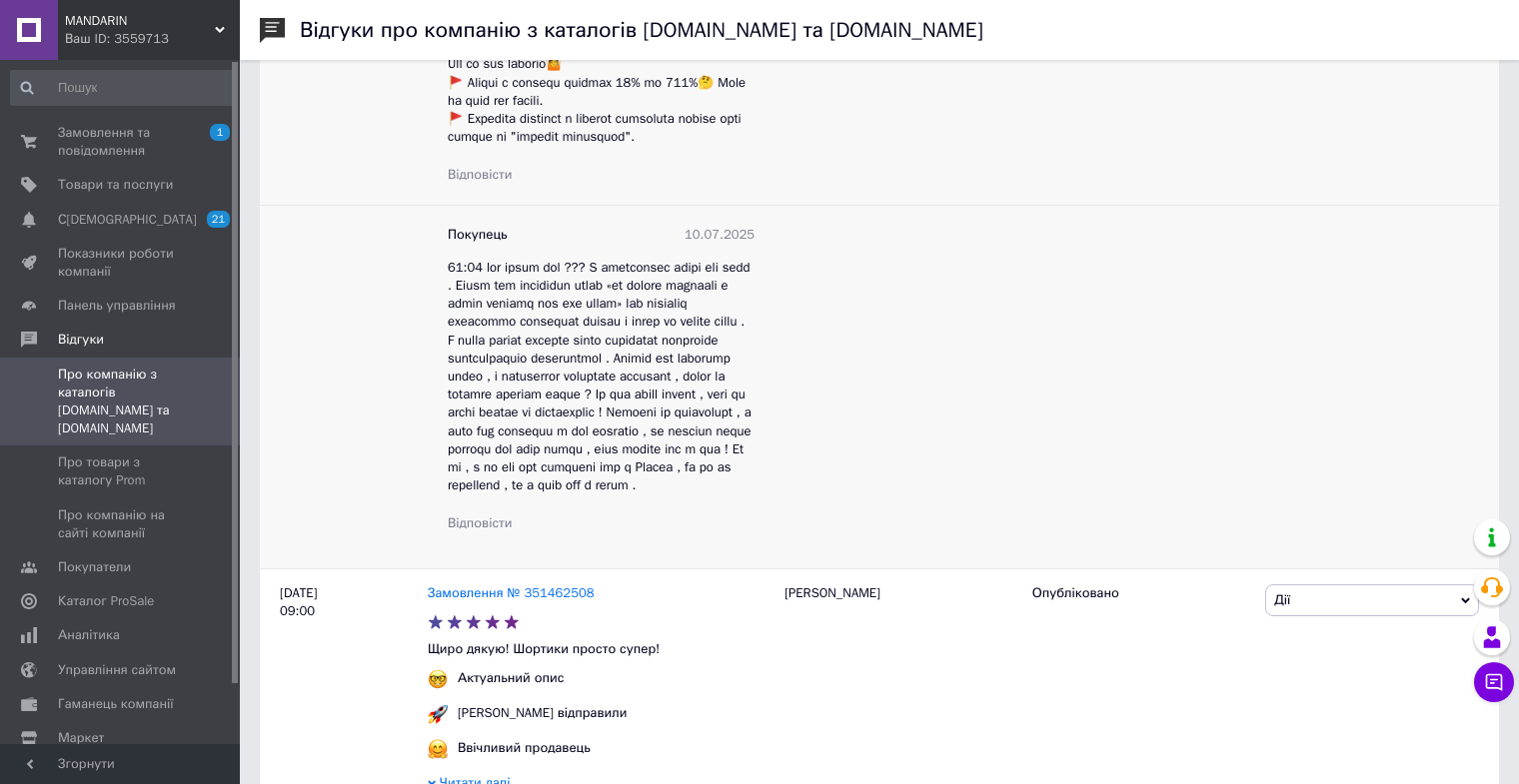 scroll, scrollTop: 1598, scrollLeft: 0, axis: vertical 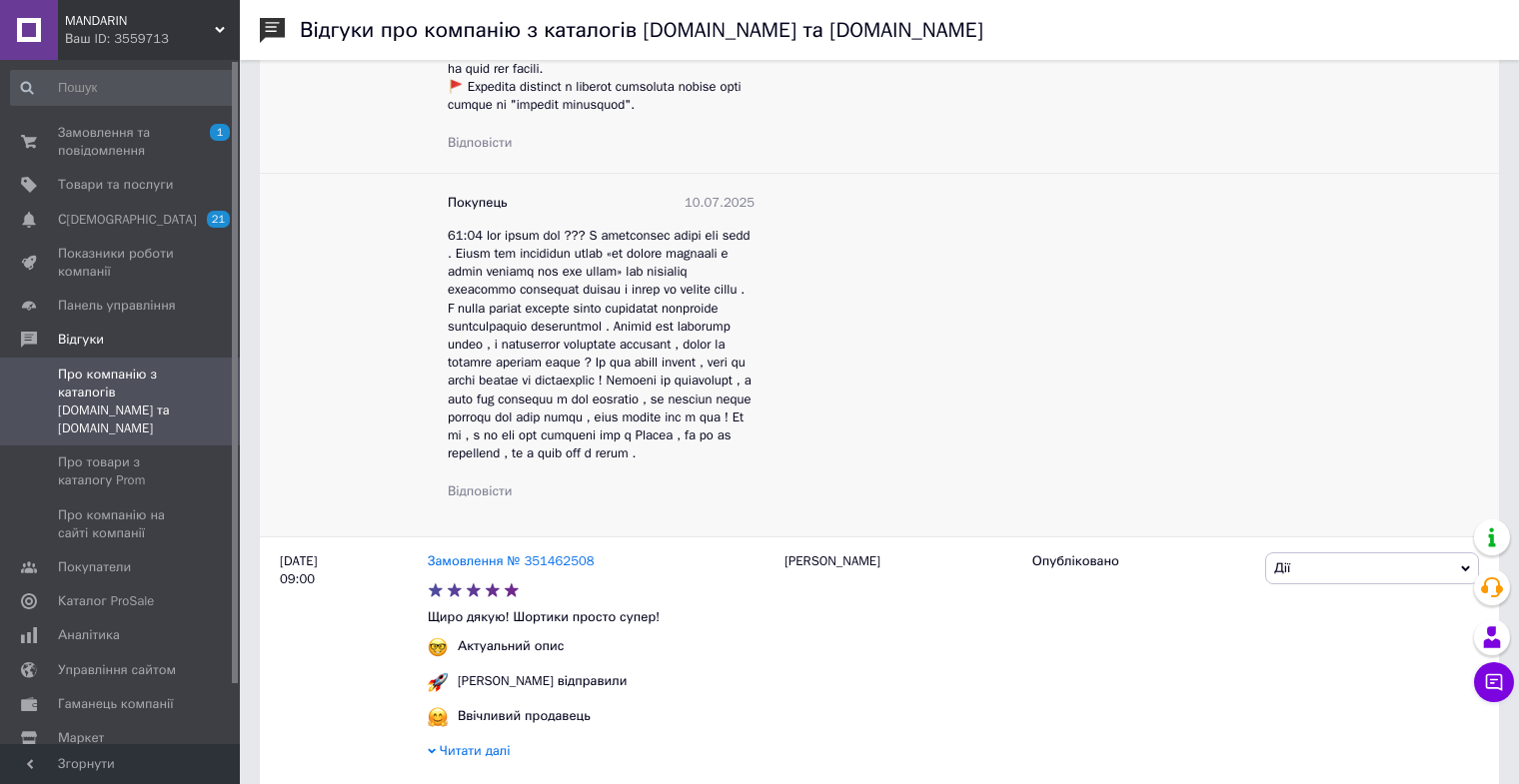 click on "Відповісти" at bounding box center (480, 490) 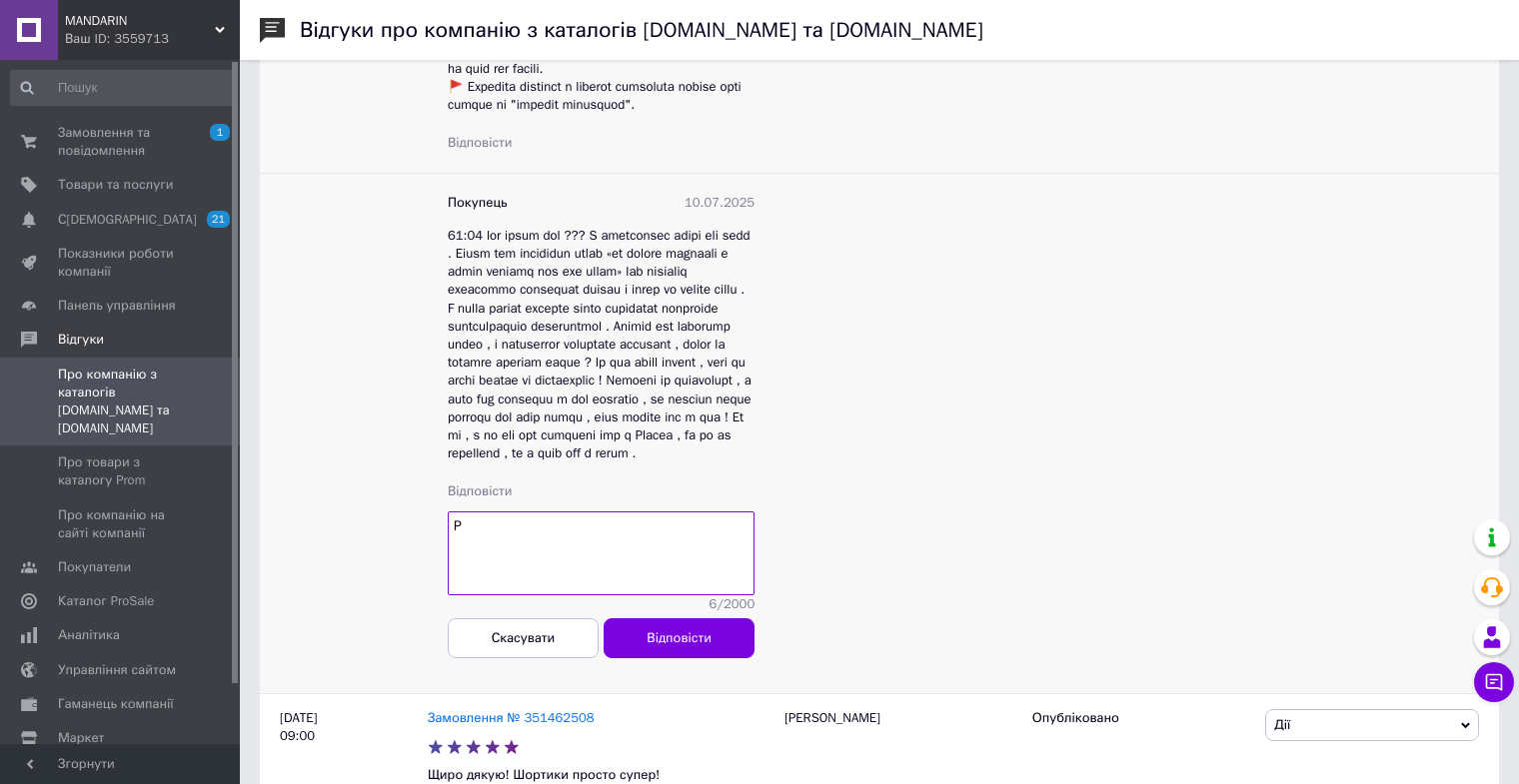type on "P" 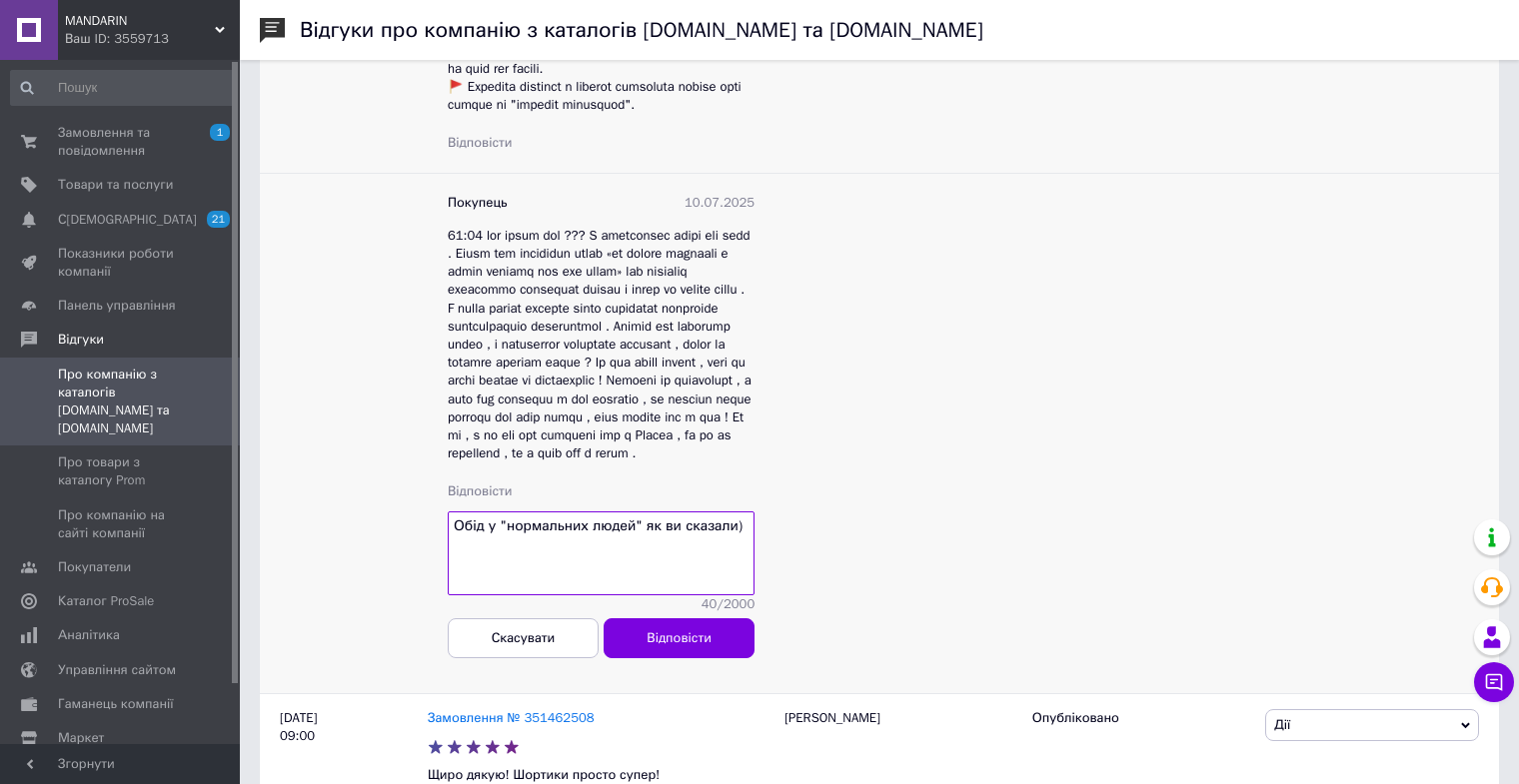 click on "Обід у "нормальних людей" як ви сказали)" at bounding box center [601, 553] 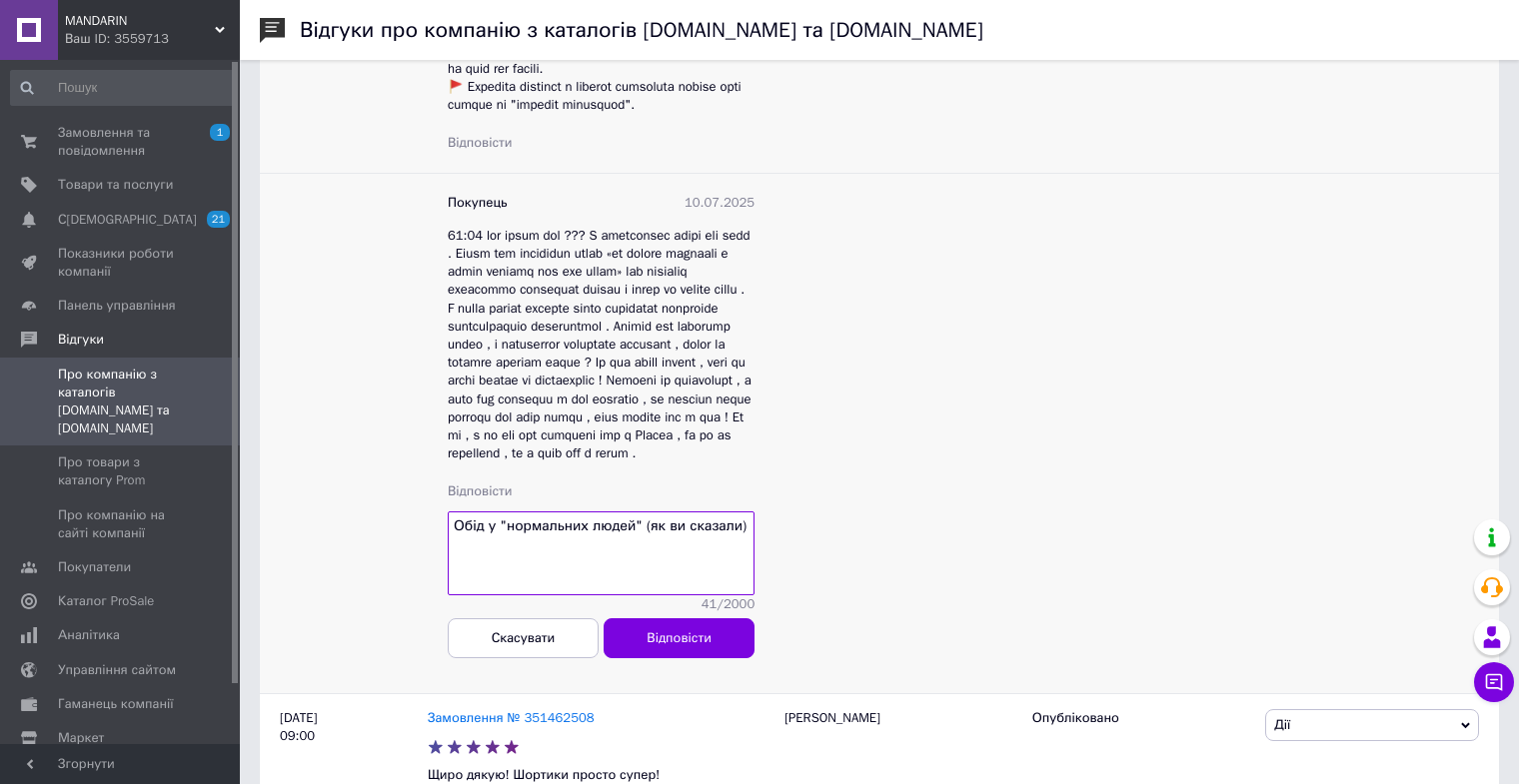 click on "Обід у "нормальних людей" (як ви сказали)" at bounding box center [601, 553] 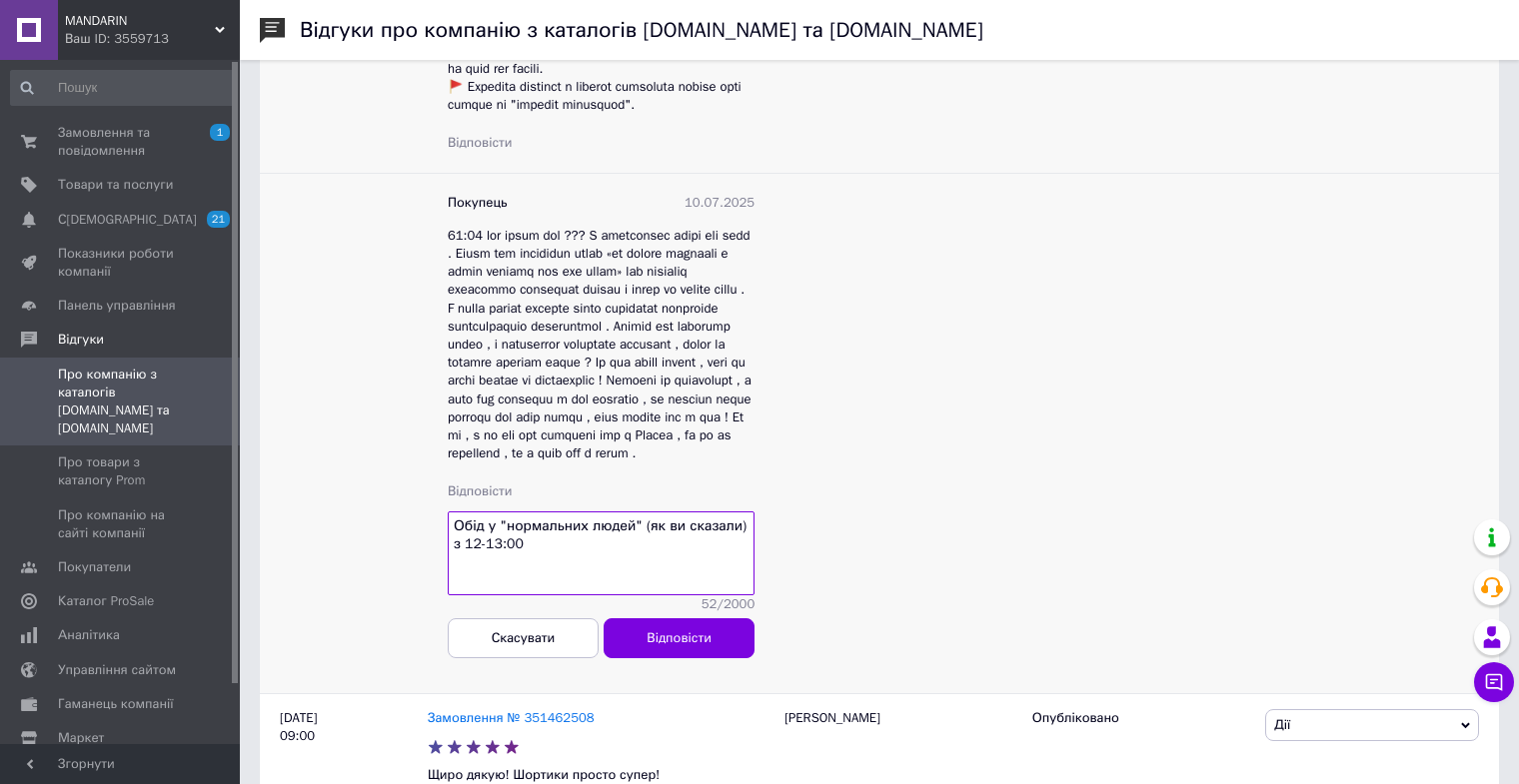 click on "Обід у "нормальних людей" (як ви сказали) з 12-13:00" at bounding box center (601, 553) 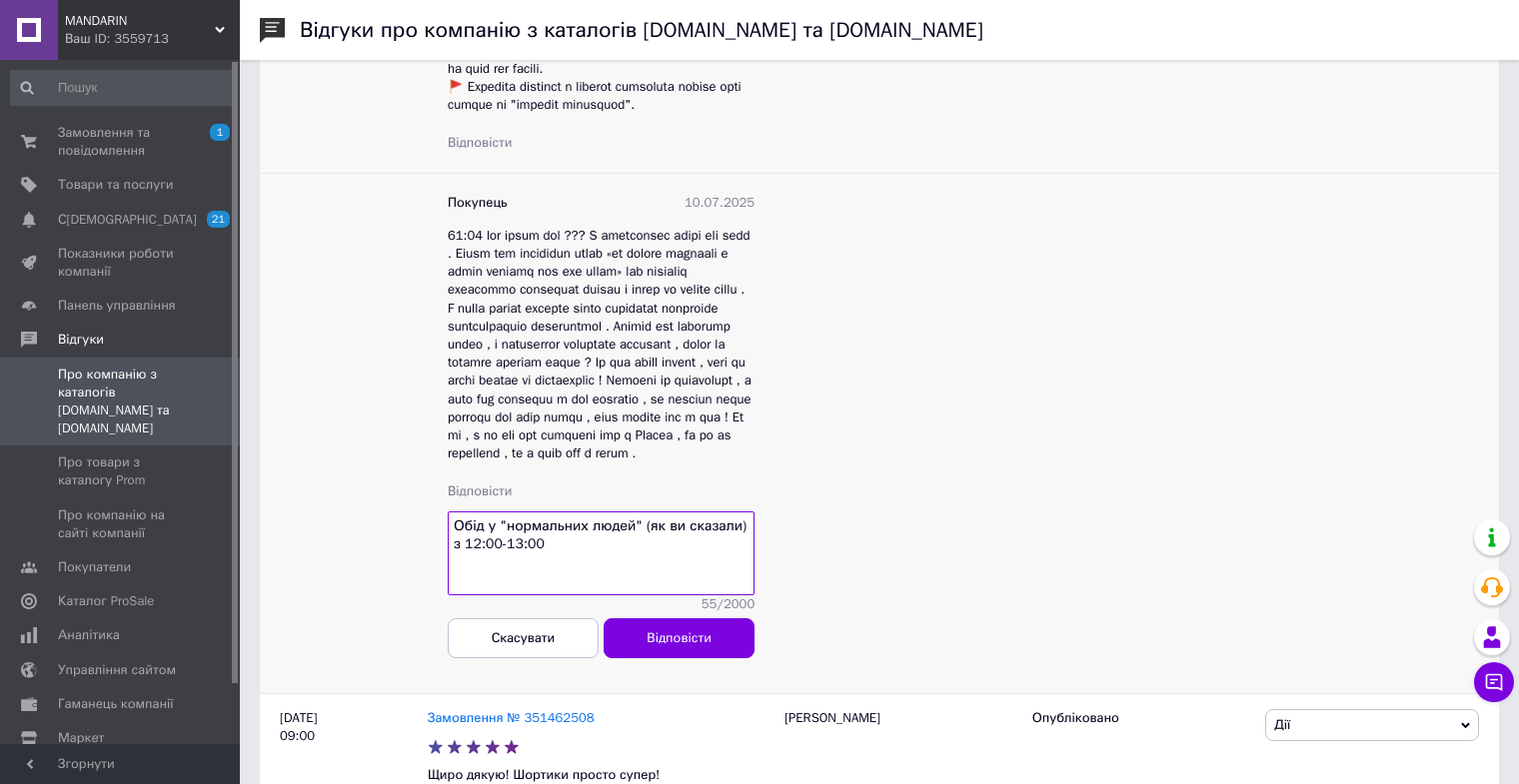 click on "Обід у "нормальних людей" (як ви сказали) з 12:00-13:00" at bounding box center (601, 553) 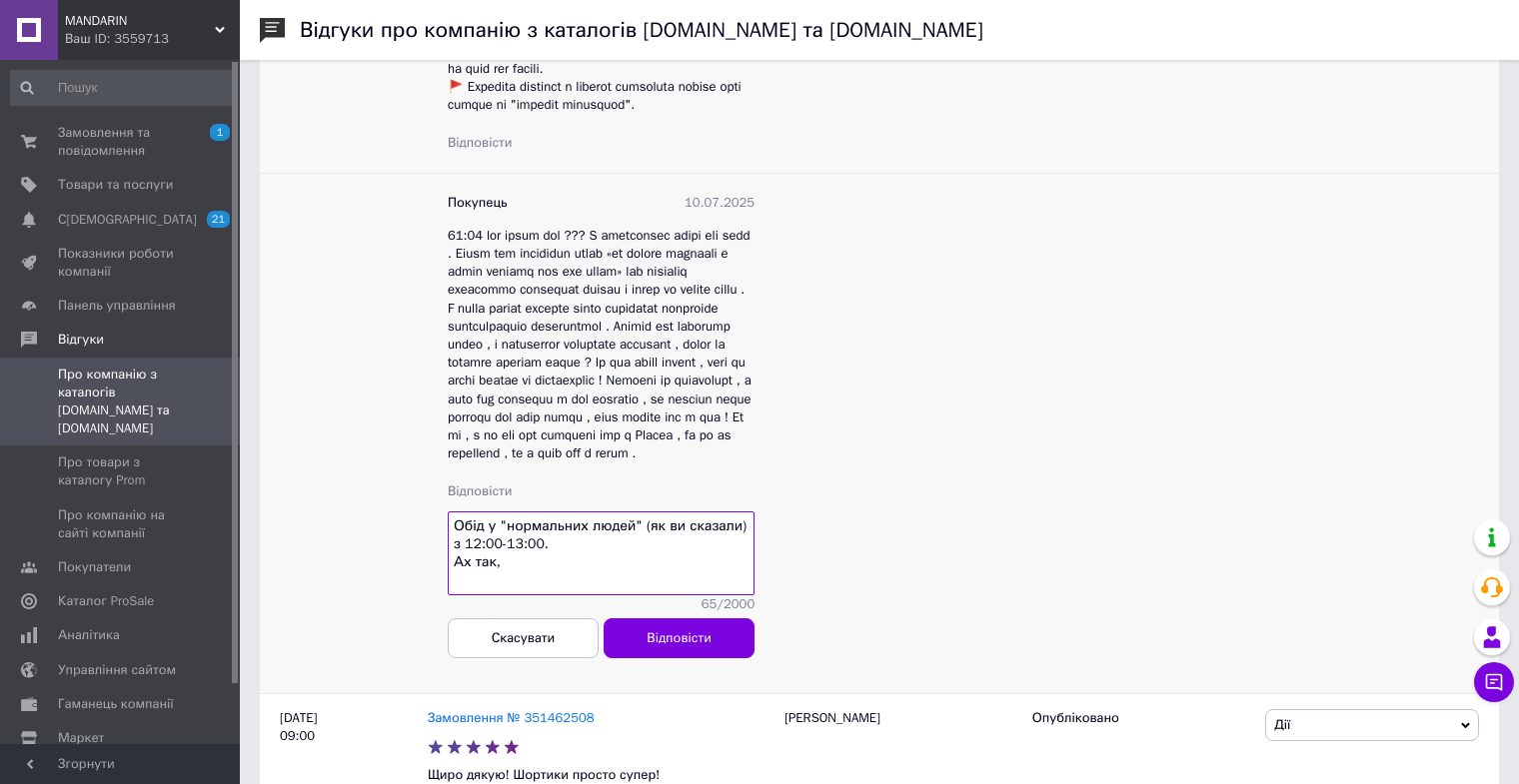drag, startPoint x: 511, startPoint y: 658, endPoint x: 452, endPoint y: 658, distance: 59 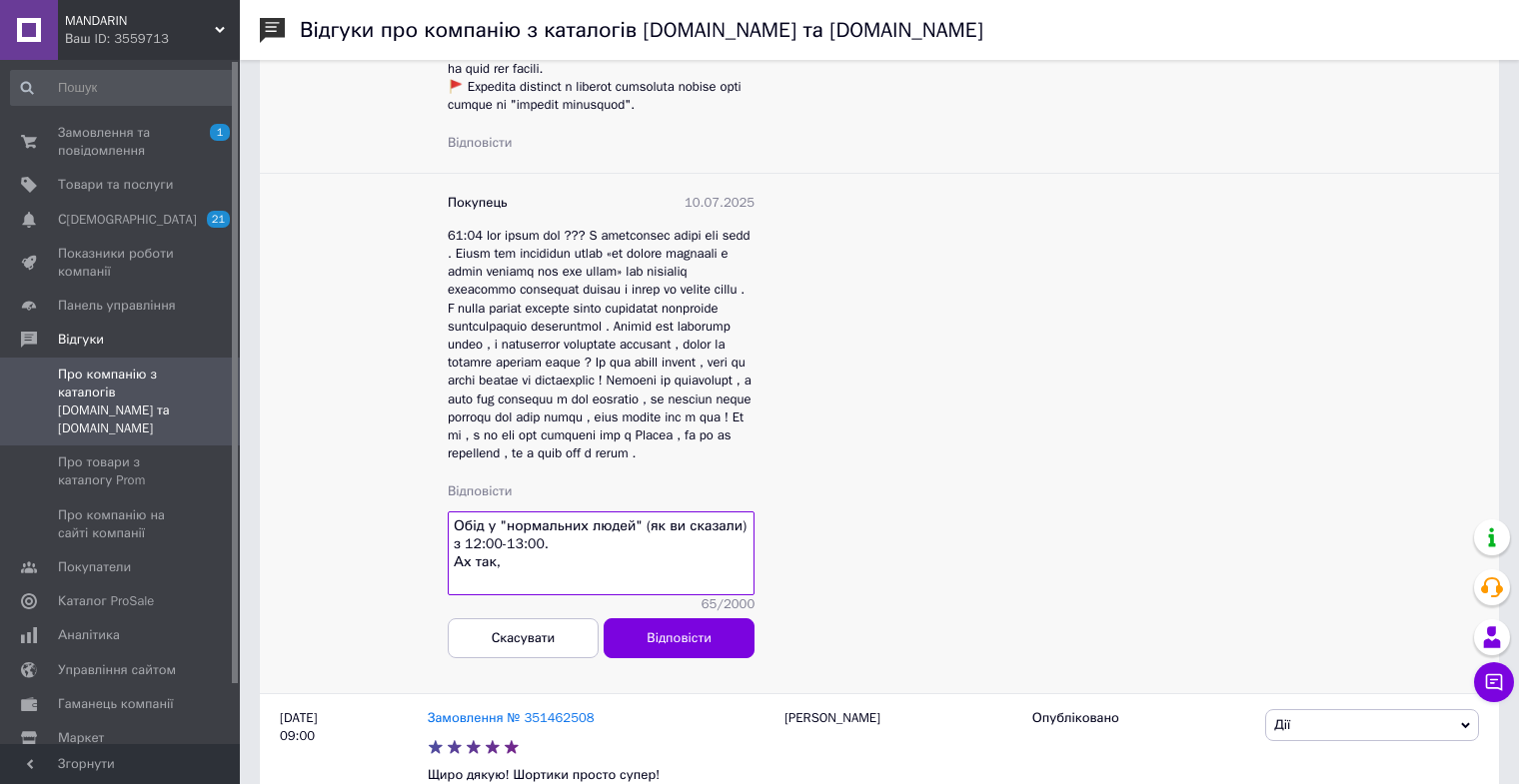 click on "Обід у "нормальних людей" (як ви сказали) з 12:00-13:00.
Ах так," at bounding box center (601, 553) 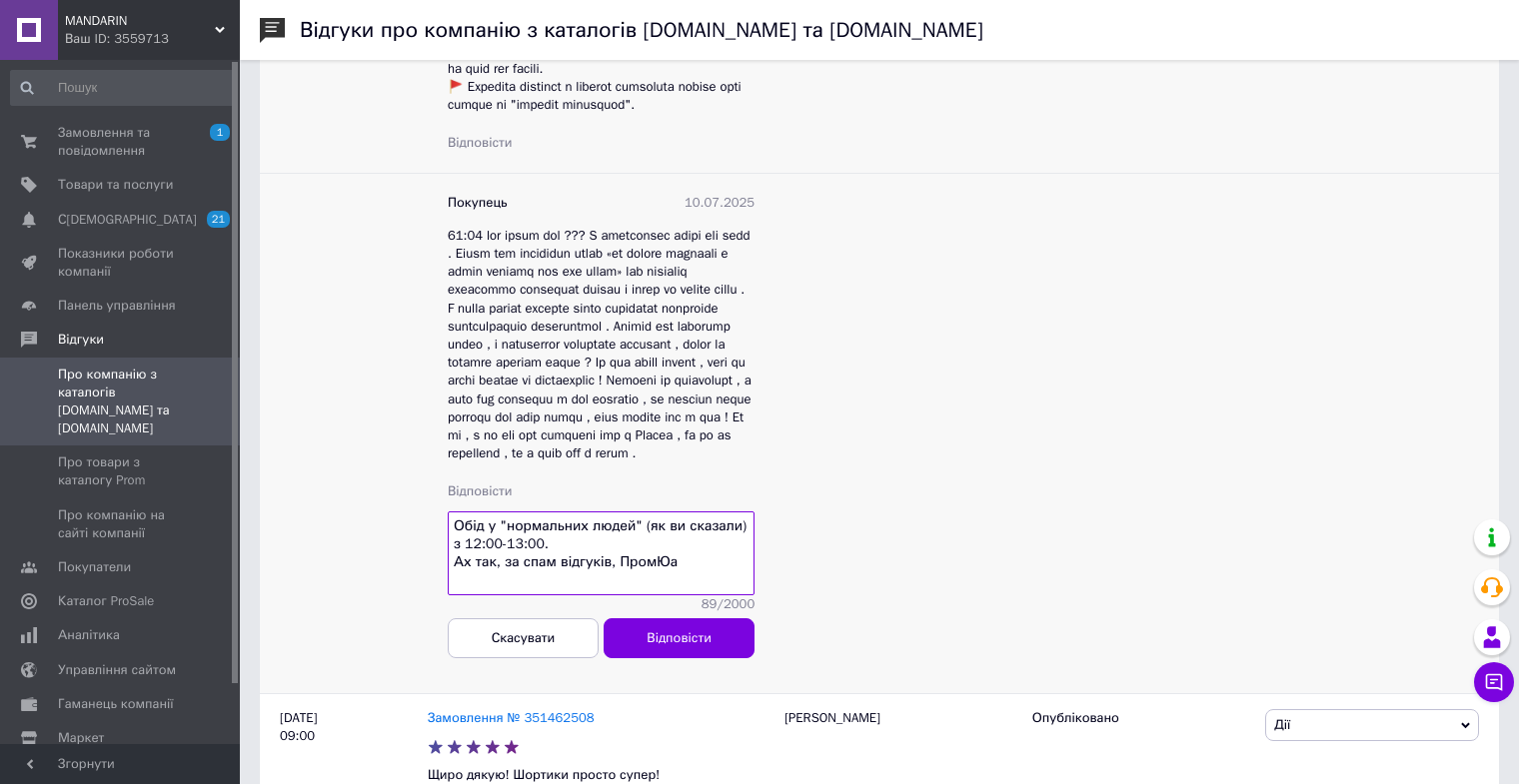 click on "Обід у "нормальних людей" (як ви сказали) з 12:00-13:00.
Ах так, за спам відгуків, ПромЮа" at bounding box center [601, 553] 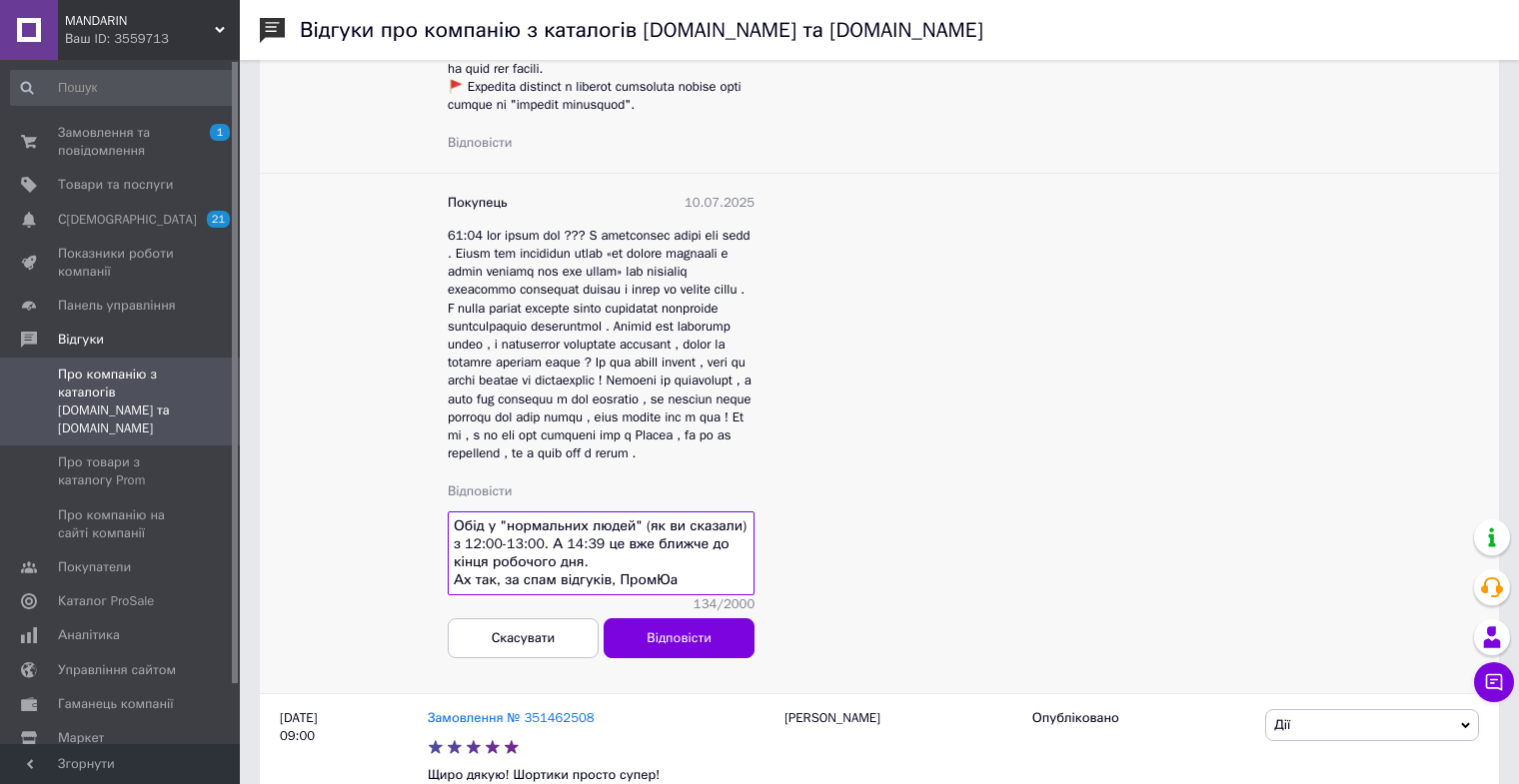 click on "Обід у "нормальних людей" (як ви сказали) з 12:00-13:00. А 14:39 це вже ближче до кінця робочого дня.
Ах так, за спам відгуків, ПромЮа" at bounding box center (601, 553) 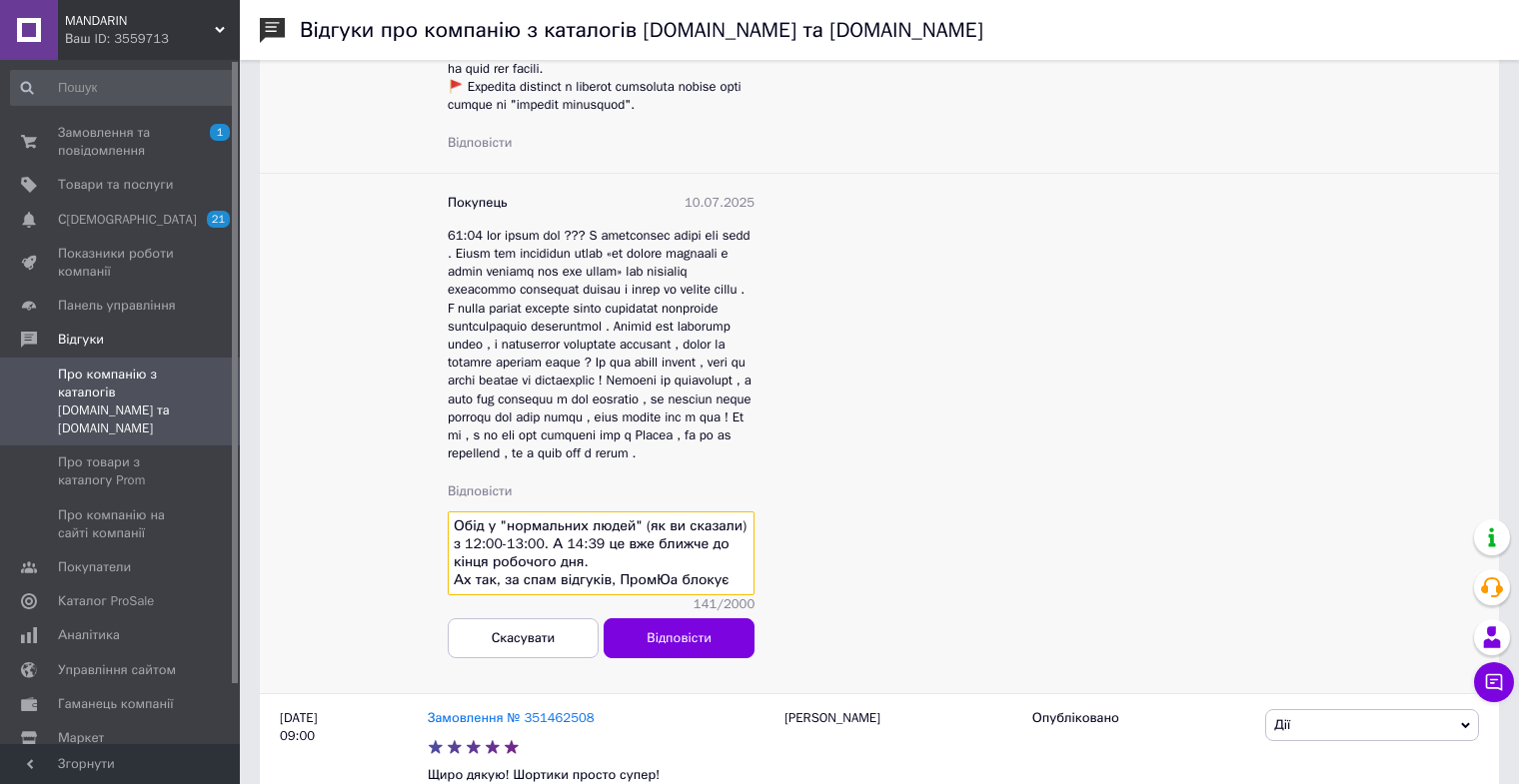 click on "Обід у "нормальних людей" (як ви сказали) з 12:00-13:00. А 14:39 це вже ближче до кінця робочого дня.
Ах так, за спам відгуків, ПромЮа блокує" at bounding box center [601, 553] 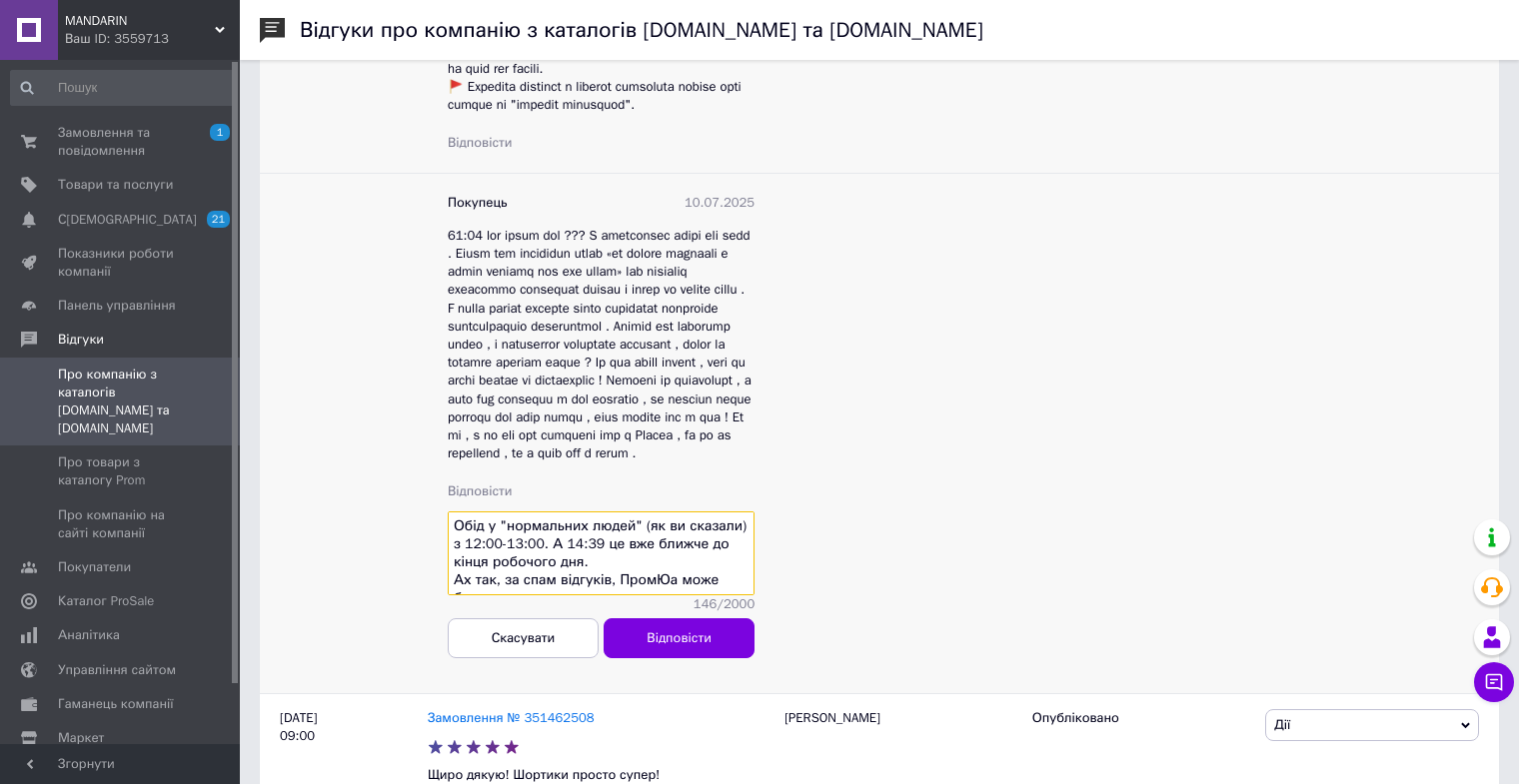 scroll, scrollTop: 13, scrollLeft: 0, axis: vertical 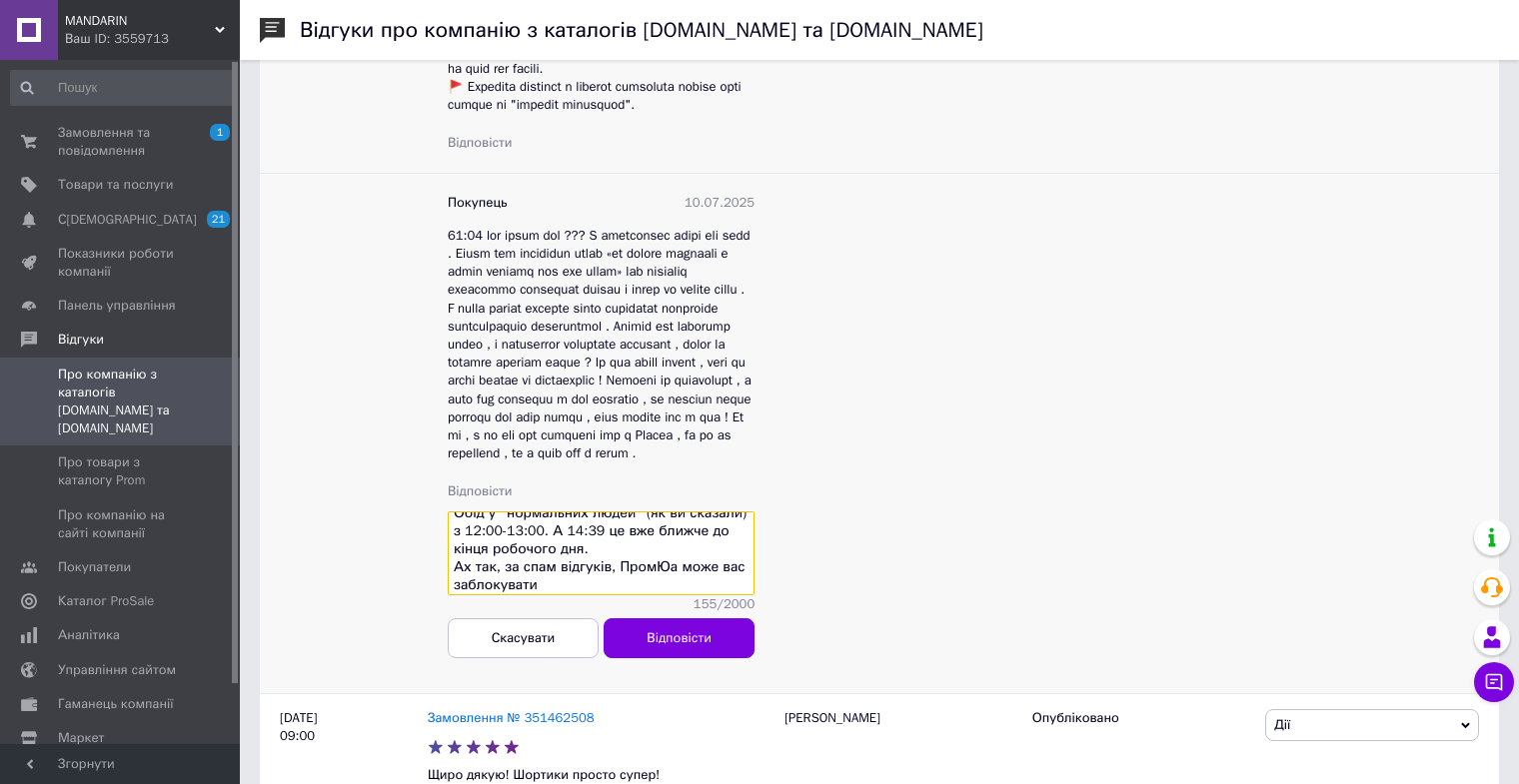 paste on "🙂" 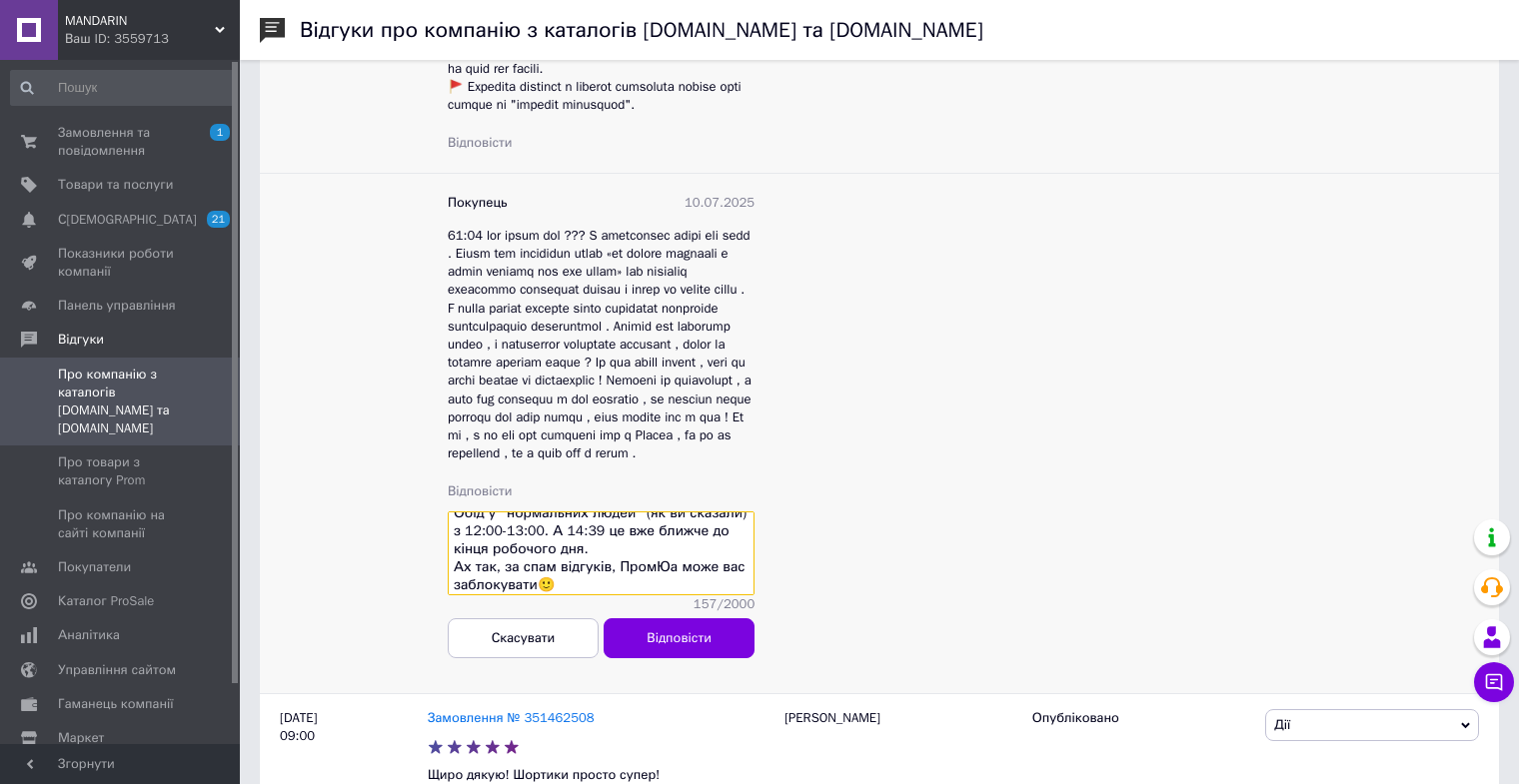 click on "Обід у "нормальних людей" (як ви сказали) з 12:00-13:00. А 14:39 це вже ближче до кінця робочого дня.
Ах так, за спам відгуків, ПромЮа може вас заблокувати🙂" at bounding box center [601, 553] 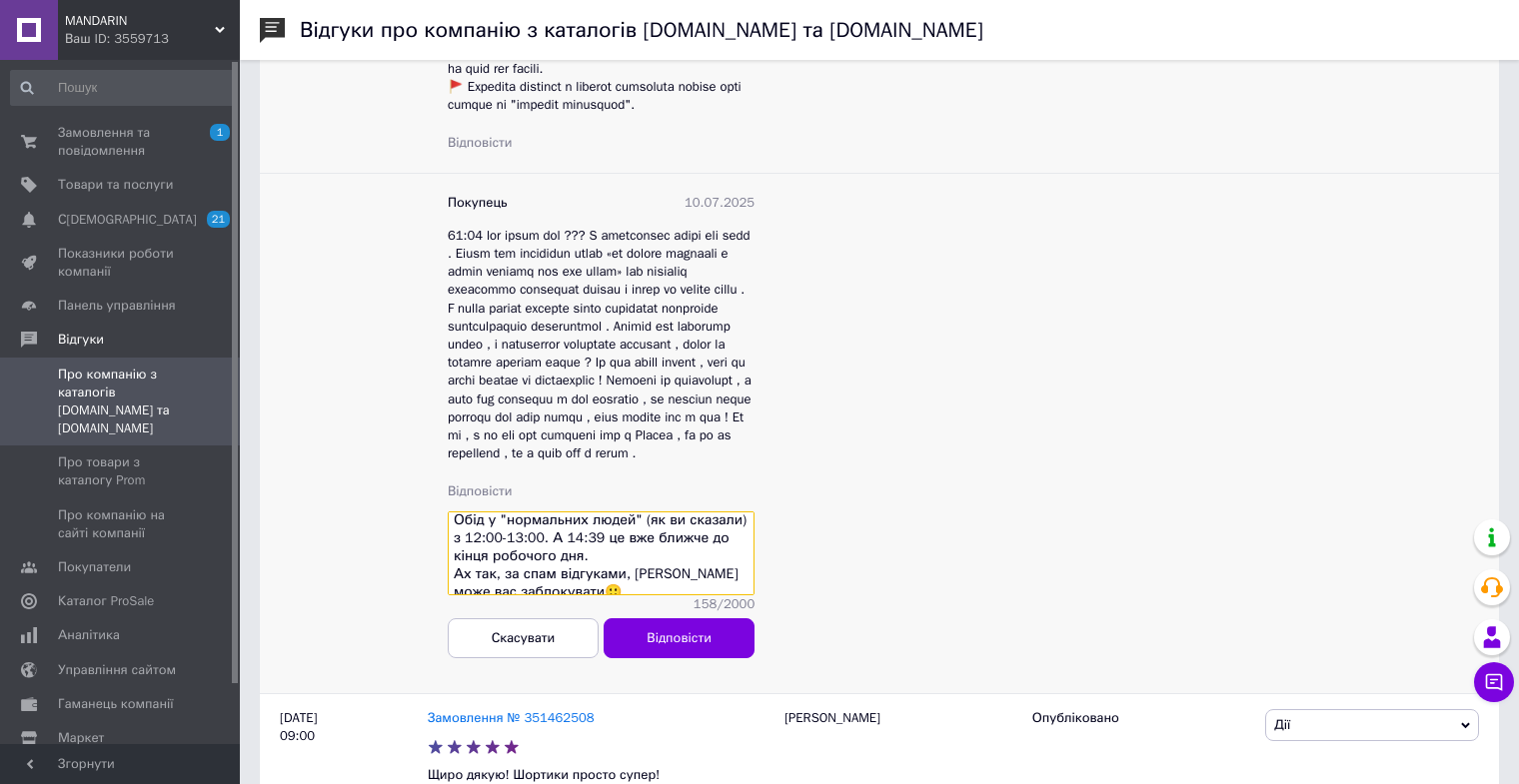 scroll, scrollTop: 0, scrollLeft: 0, axis: both 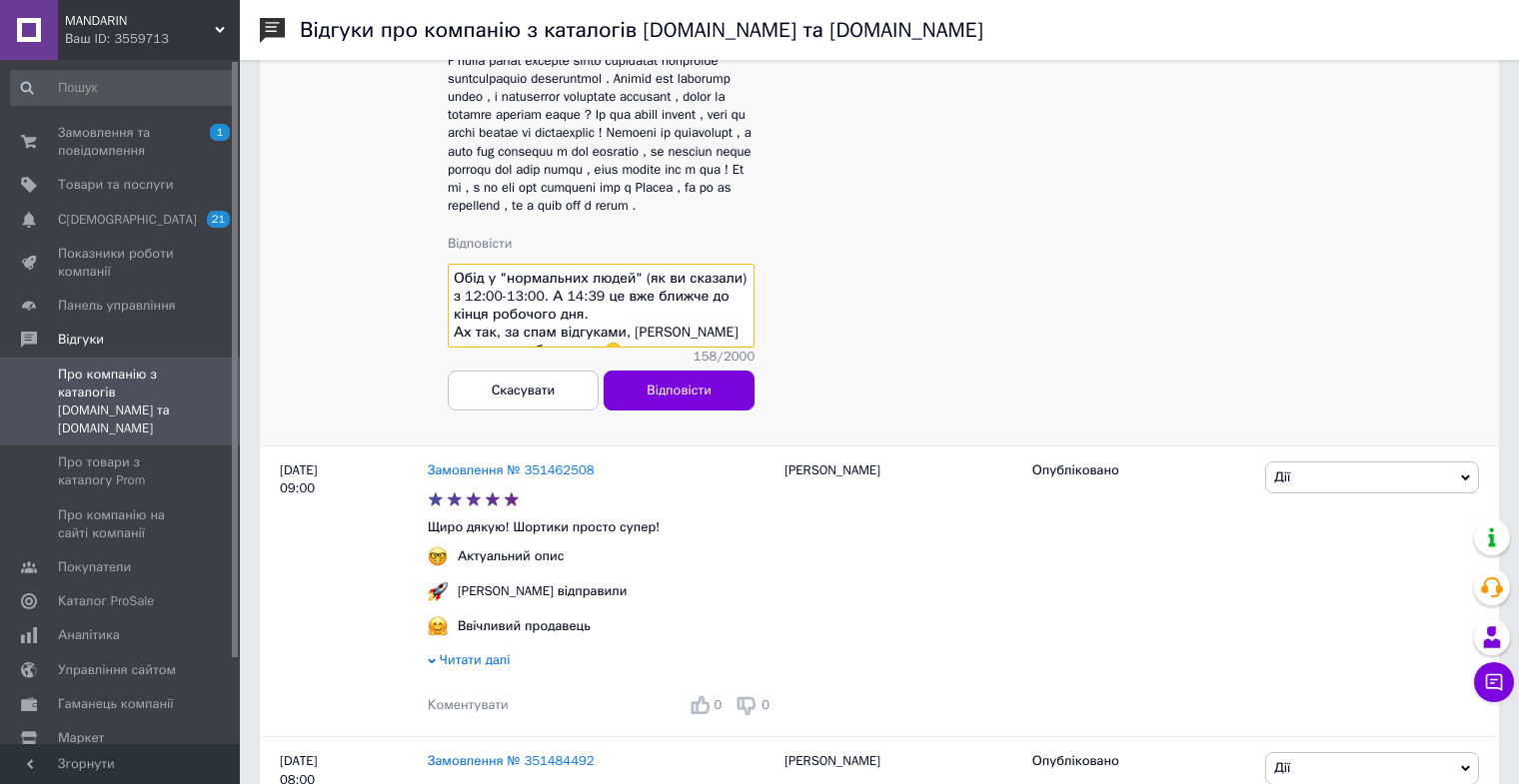 click on "Обід у "нормальних людей" (як ви сказали) з 12:00-13:00. А 14:39 це вже ближче до кінця робочого дня.
Ах так, за спам відгуками, [PERSON_NAME] може вас заблокувати🙂" at bounding box center [601, 306] 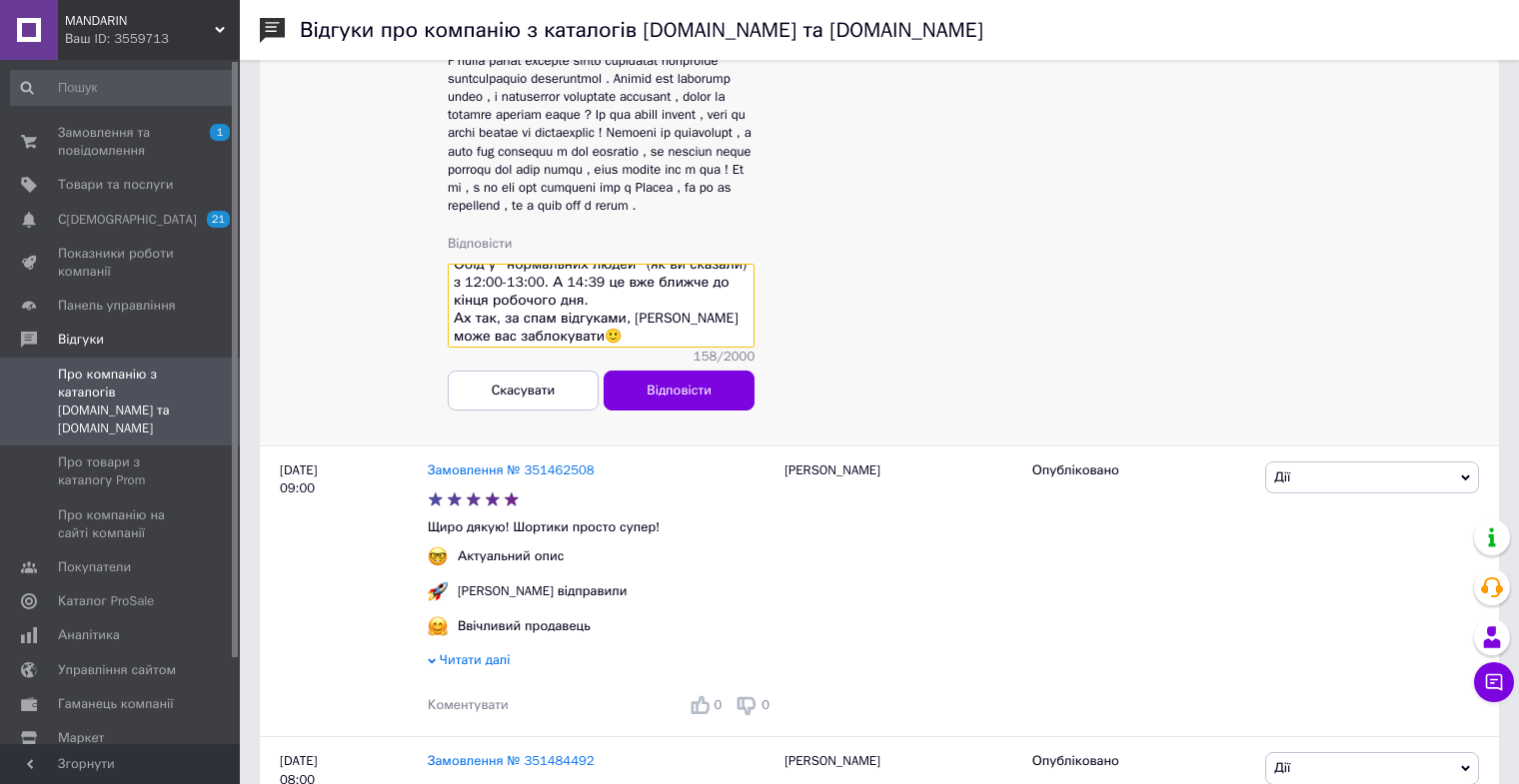 scroll, scrollTop: 18, scrollLeft: 0, axis: vertical 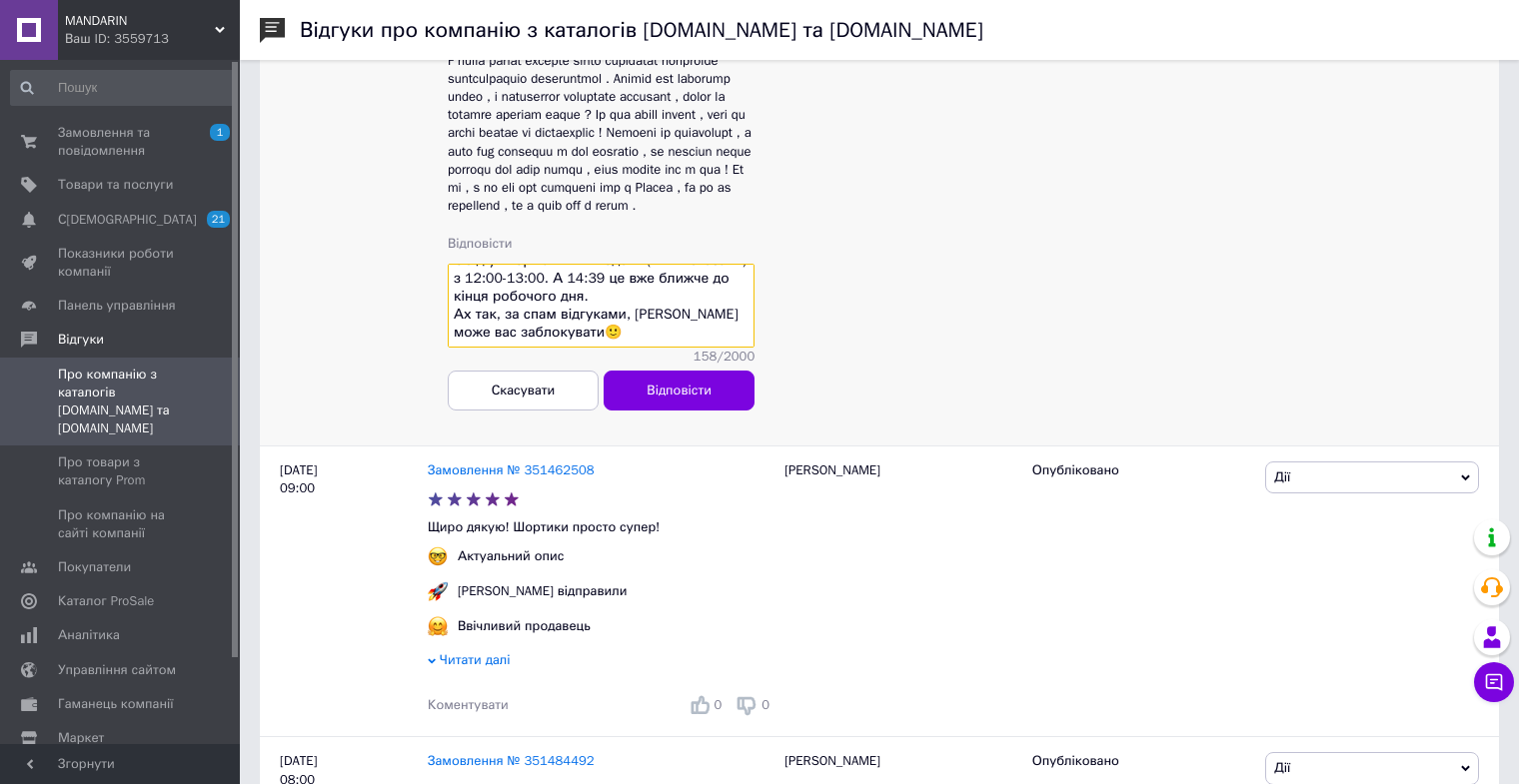 click on "Обід у "нормальних людей" (як ви сказали) з 12:00-13:00. А 14:39 це вже ближче до кінця робочого дня.
Ах так, за спам відгуками, [PERSON_NAME] може вас заблокувати🙂" at bounding box center (601, 306) 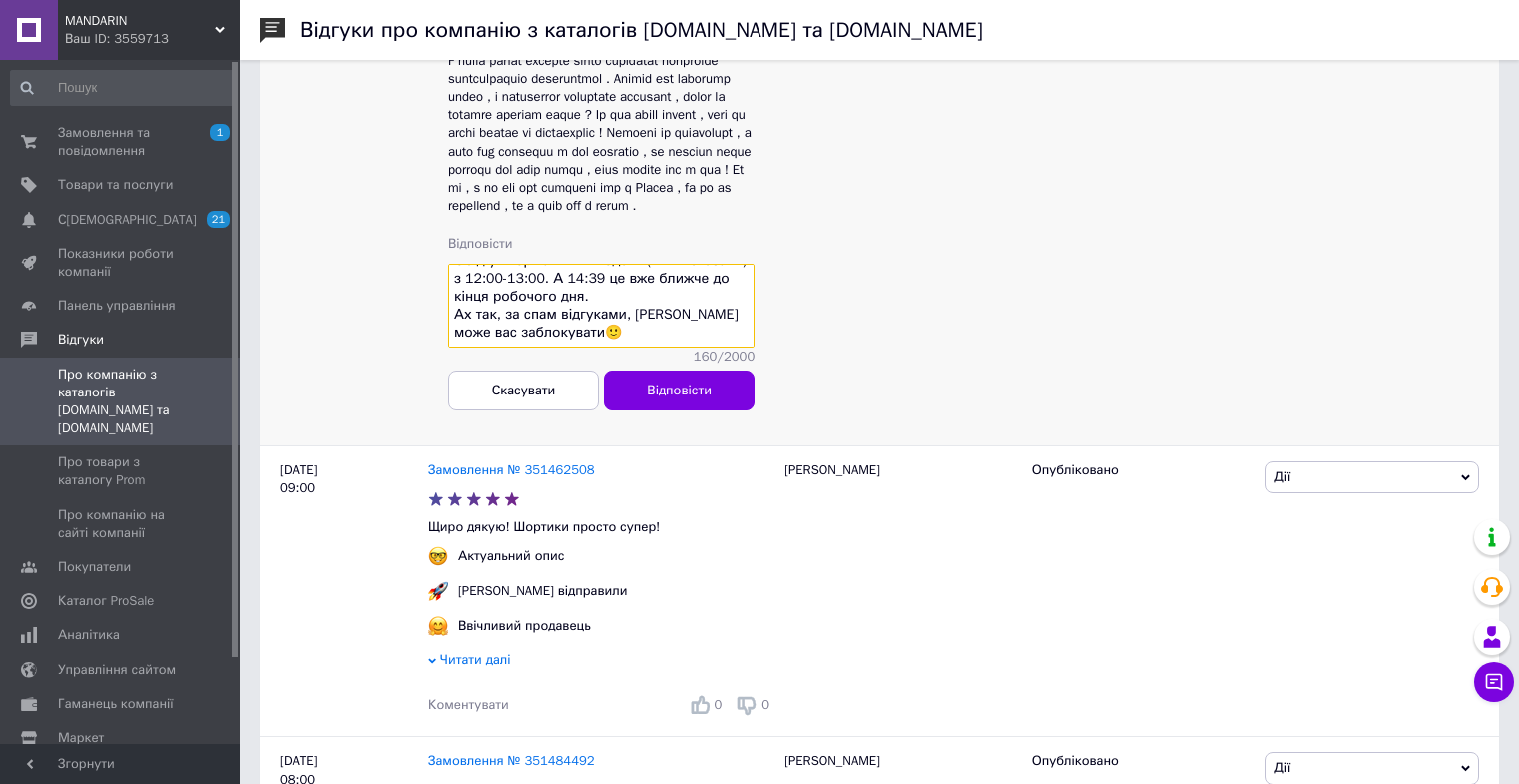 scroll, scrollTop: 36, scrollLeft: 0, axis: vertical 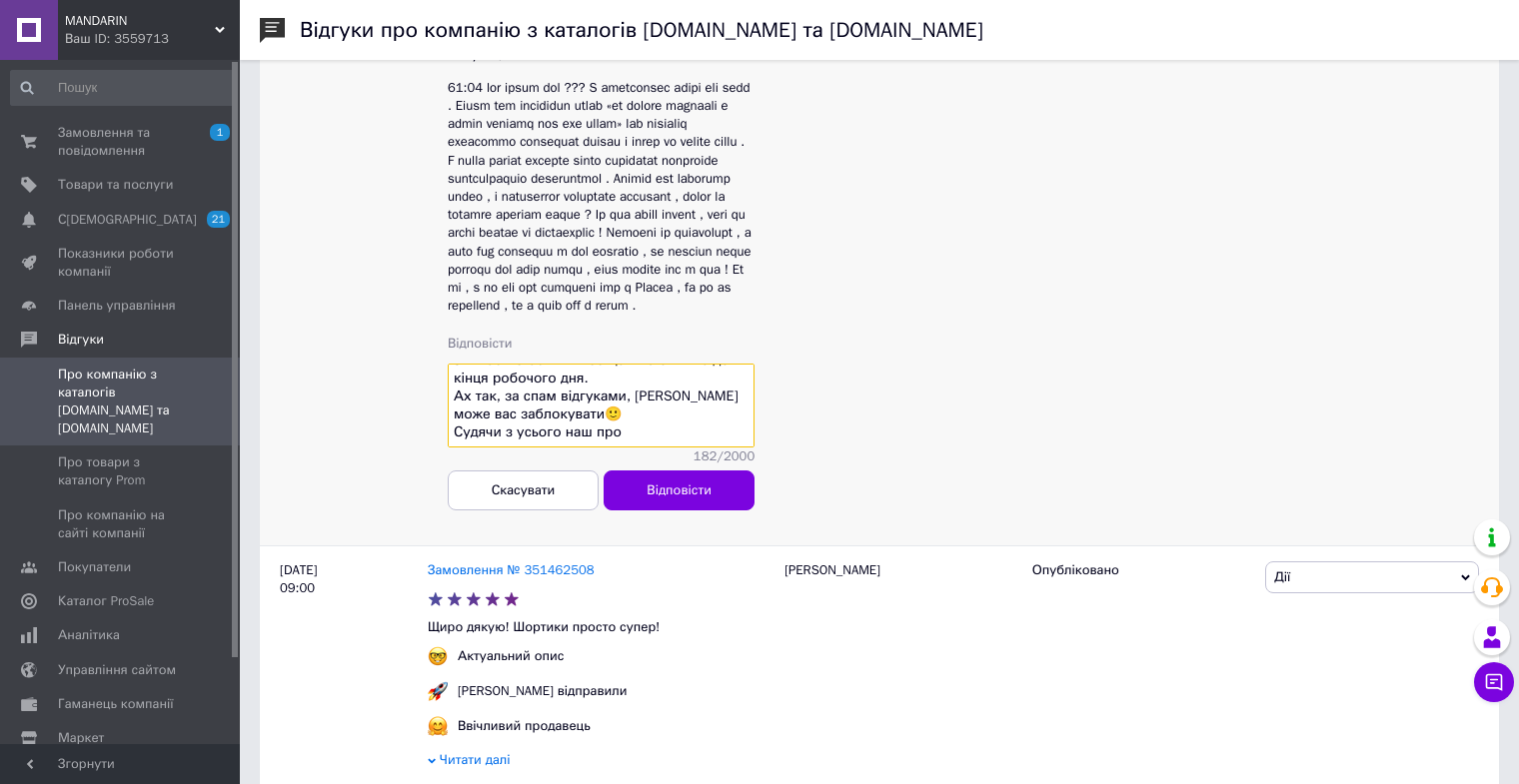 click on "Обід у "нормальних людей" (як ви сказали) з 12:00-13:00. А 14:39 це вже ближче до кінця робочого дня.
Ах так, за спам відгуками, [PERSON_NAME] може вас заблокувати🙂
Судячи з усього наш про" at bounding box center [601, 405] 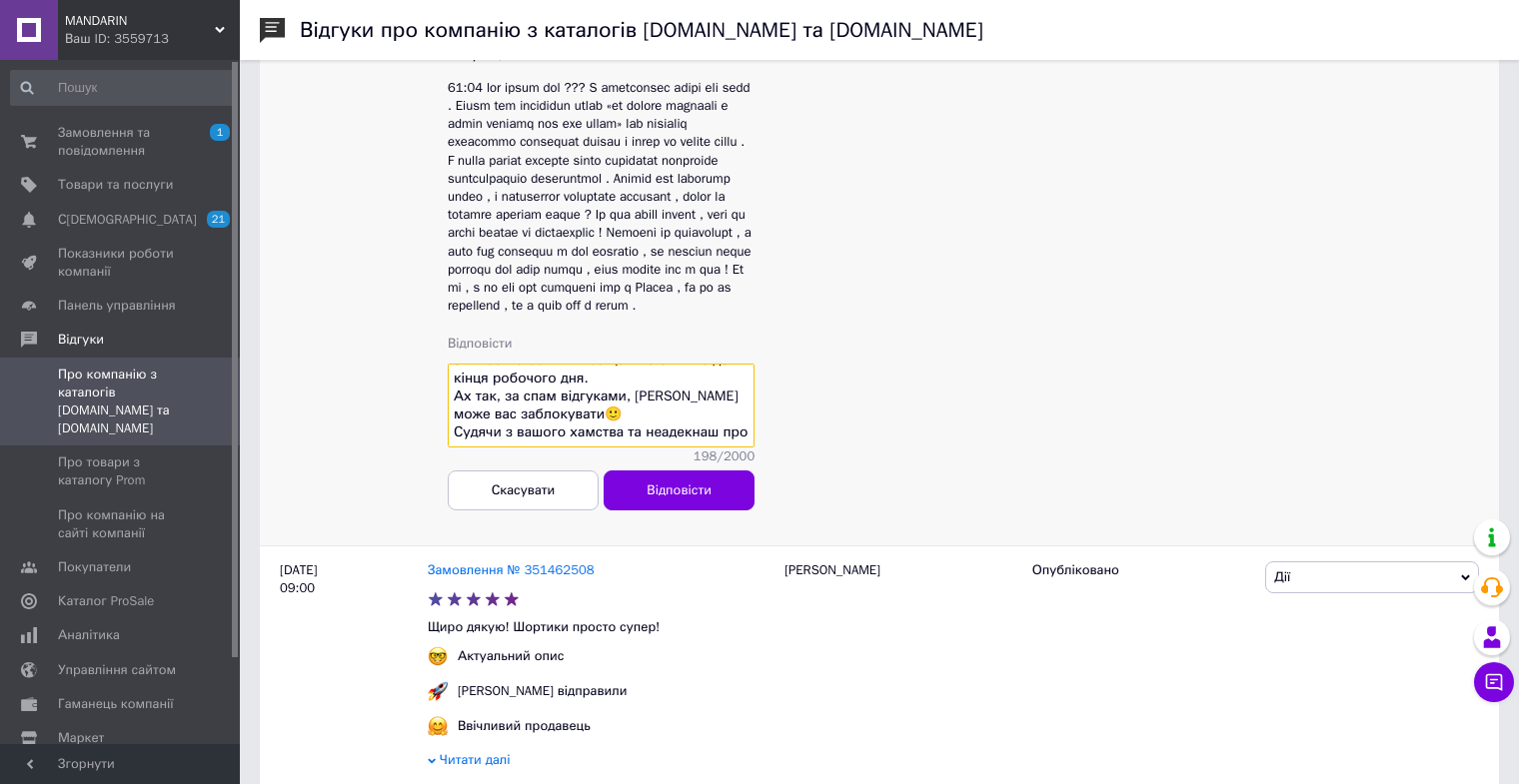 scroll, scrollTop: 50, scrollLeft: 0, axis: vertical 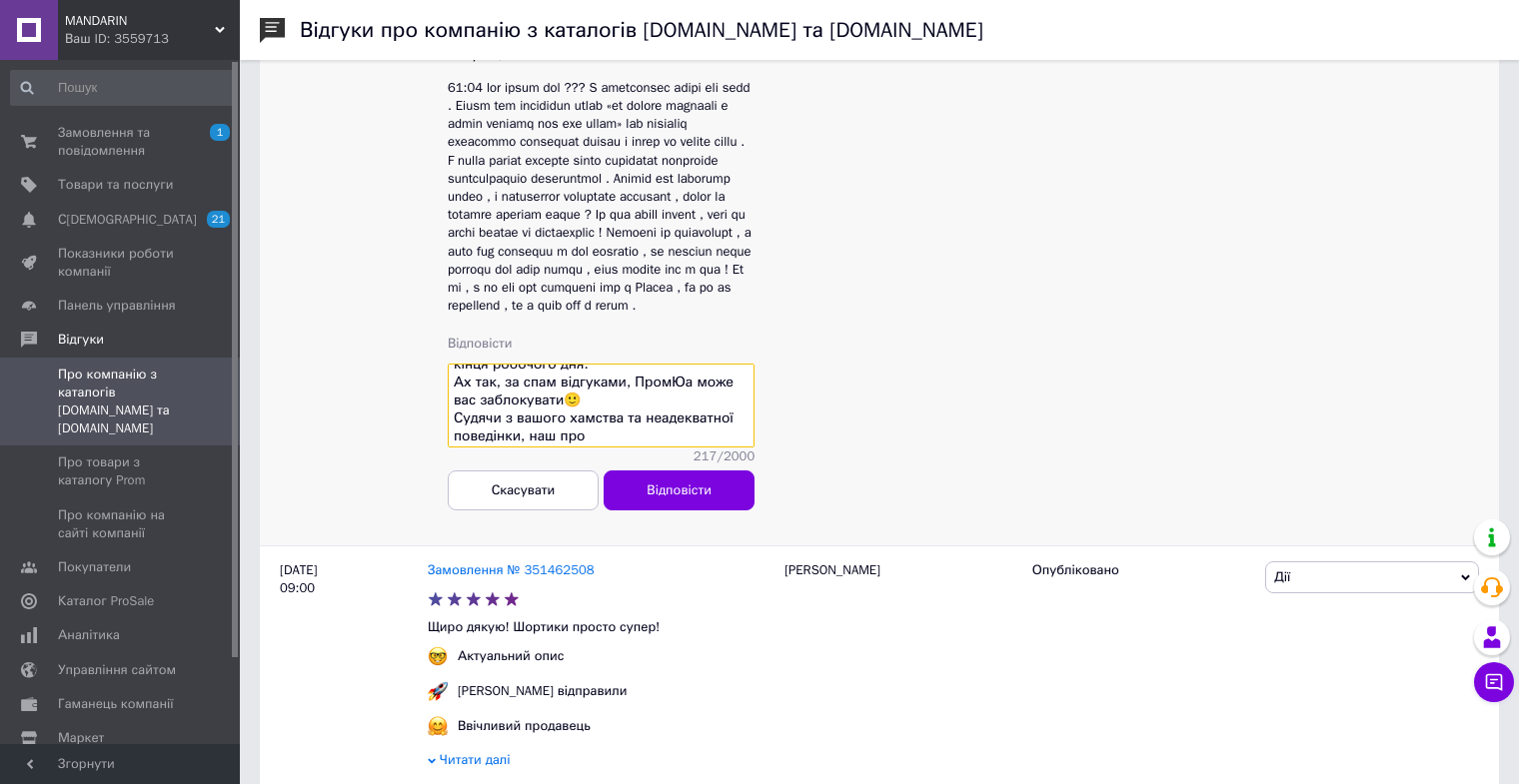click on "Обід у "нормальних людей" (як ви сказали) з 12:00-13:00. А 14:39 це вже ближче до кінця робочого дня.
Ах так, за спам відгуками, ПромЮа може вас заблокувати🙂
Судячи з вашого хамства та неадекватної поведінки, наш про" at bounding box center (601, 405) 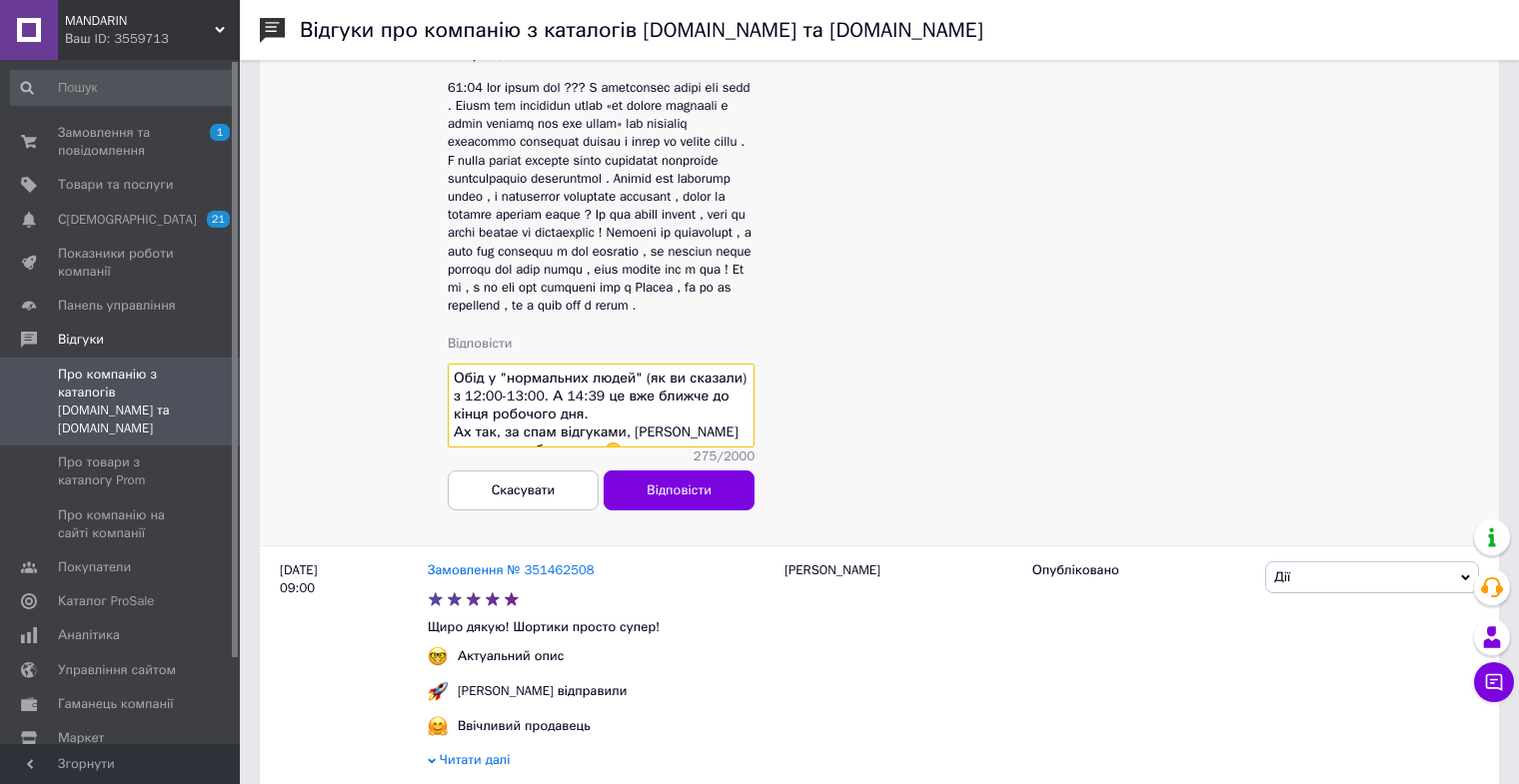 scroll, scrollTop: 92, scrollLeft: 0, axis: vertical 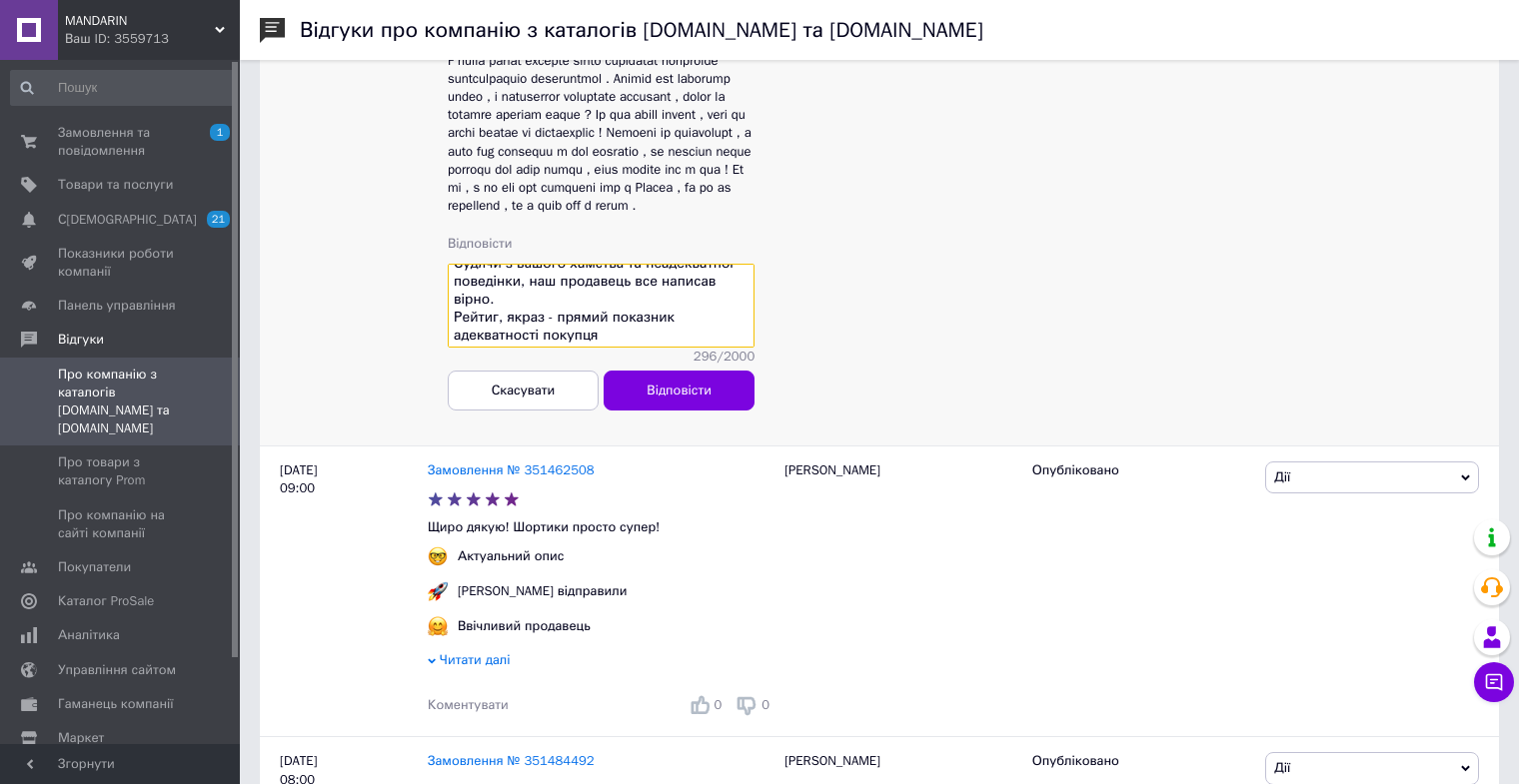 click on "Обід у "нормальних людей" (як ви сказали) з 12:00-13:00. А 14:39 це вже ближче до кінця робочого дня.
Ах так, за спам відгуками, [PERSON_NAME] може вас заблокувати🙂
Судячи з вашого хамства та неадекватної поведінки, наш продавець все написав вірно.
Рейтиг, якраз - прямий показник адекватності покупця" at bounding box center (601, 306) 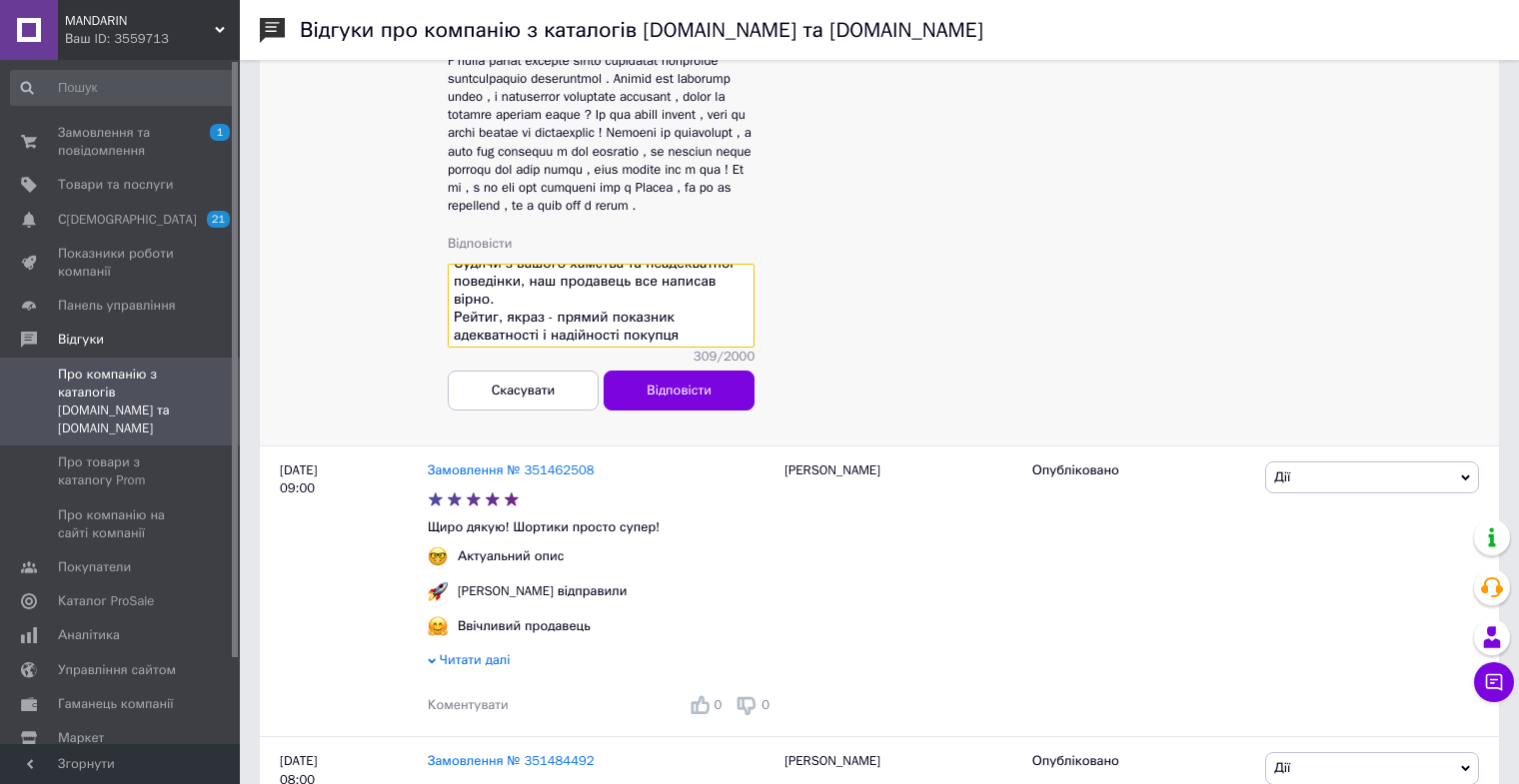 click on "Обід у "нормальних людей" (як ви сказали) з 12:00-13:00. А 14:39 це вже ближче до кінця робочого дня.
Ах так, за спам відгуками, [PERSON_NAME] може вас заблокувати🙂
Судячи з вашого хамства та неадекватної поведінки, наш продавець все написав вірно.
Рейтиг, якраз - прямий показник адекватності і надійності покупця" at bounding box center (601, 306) 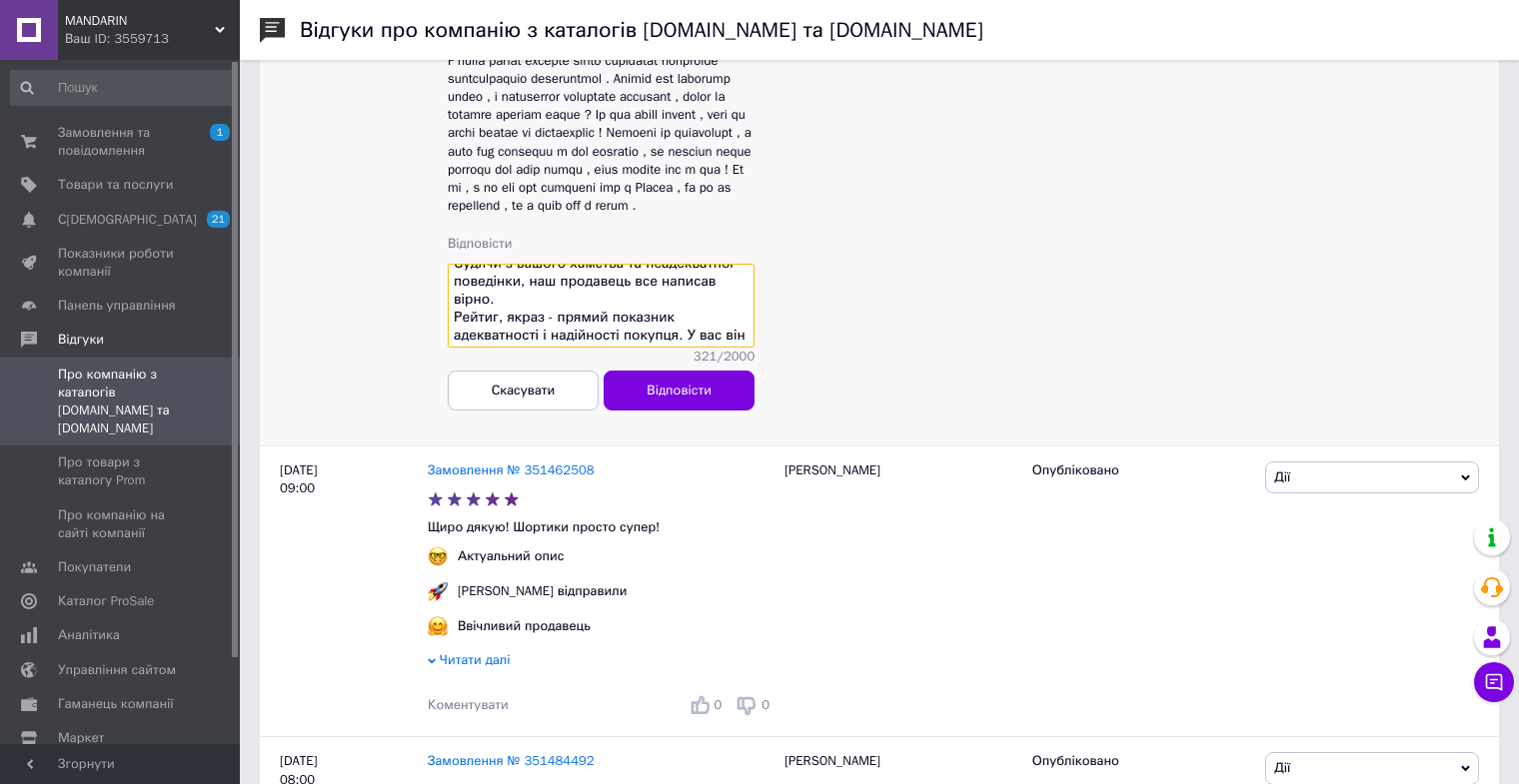 scroll, scrollTop: 124, scrollLeft: 0, axis: vertical 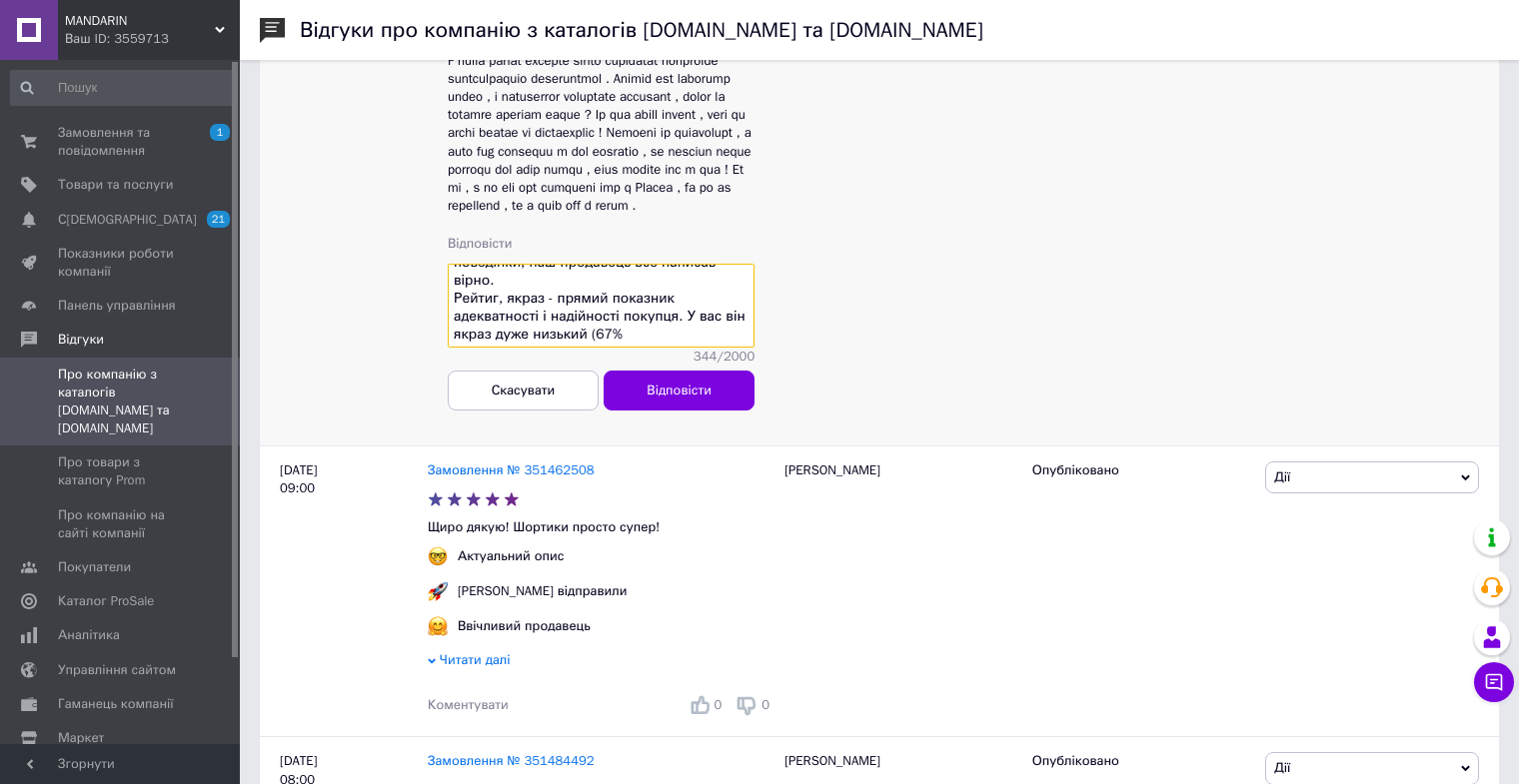 click on "Обід у "нормальних людей" (як ви сказали) з 12:00-13:00. А 14:39 це вже ближче до кінця робочого дня.
Ах так, за спам відгуками, [PERSON_NAME] може вас заблокувати🙂
Судячи з вашого хамства та неадекватної поведінки, наш продавець все написав вірно.
Рейтиг, якраз - прямий показник адекватності і надійності покупця. У вас він якраз дуже низький (67%" at bounding box center (601, 306) 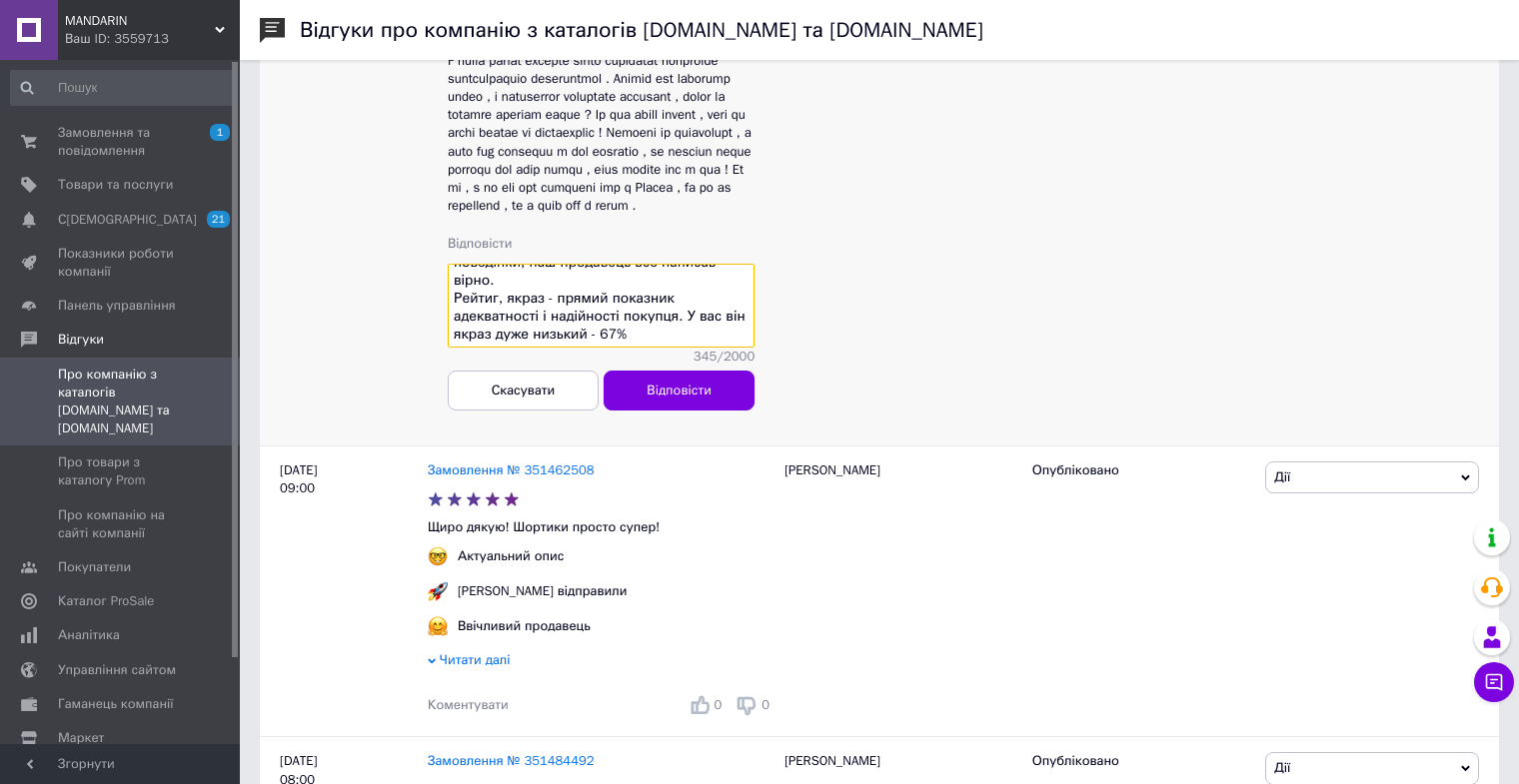 drag, startPoint x: 625, startPoint y: 427, endPoint x: 636, endPoint y: 430, distance: 11.401754 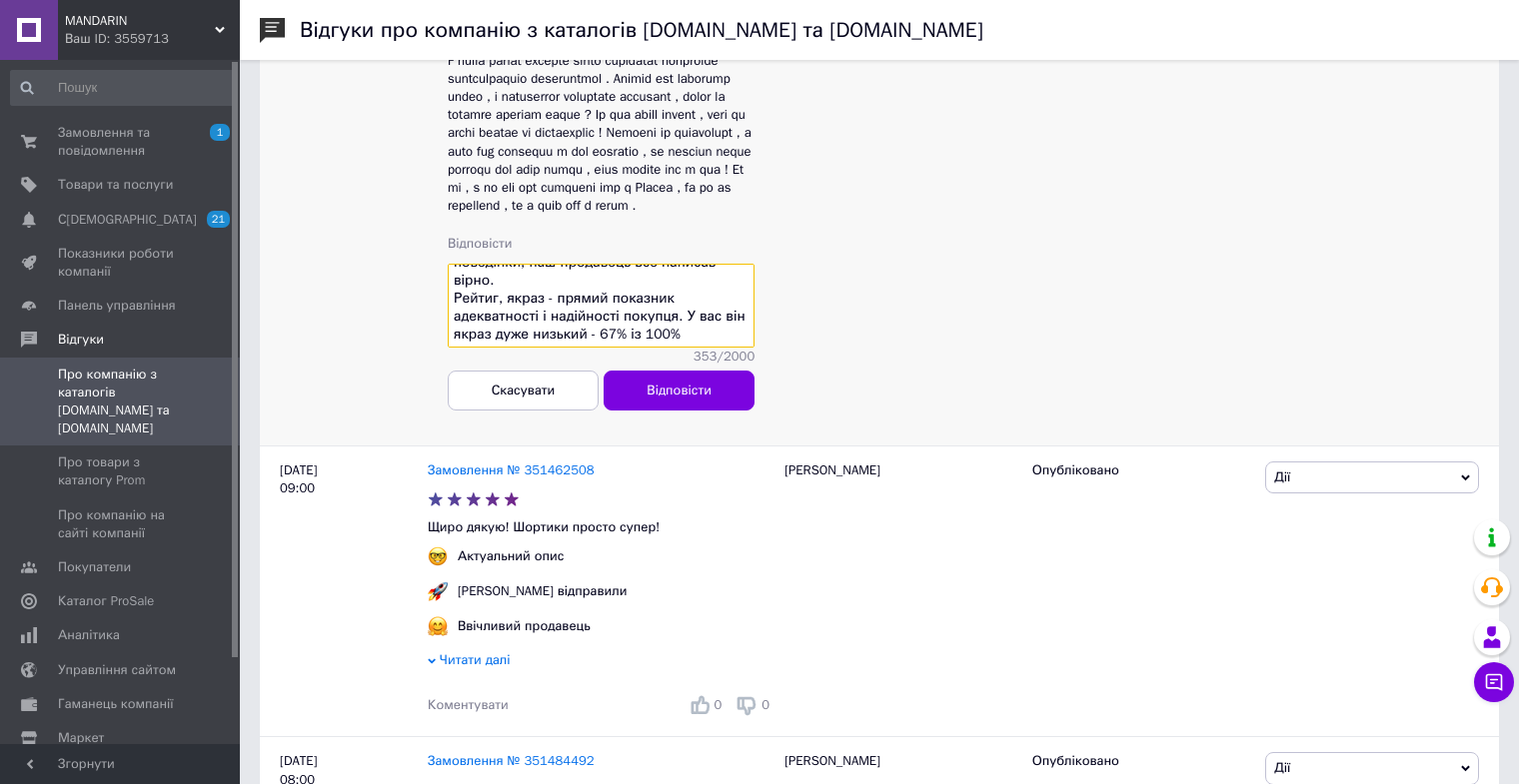click on "Обід у "нормальних людей" (як ви сказали) з 12:00-13:00. А 14:39 це вже ближче до кінця робочого дня.
Ах так, за спам відгуками, [PERSON_NAME] може вас заблокувати🙂
Судячи з вашого хамства та неадекватної поведінки, наш продавець все написав вірно.
Рейтиг, якраз - прямий показник адекватності і надійності покупця. У вас він якраз дуже низький - 67% із 100%" at bounding box center [601, 306] 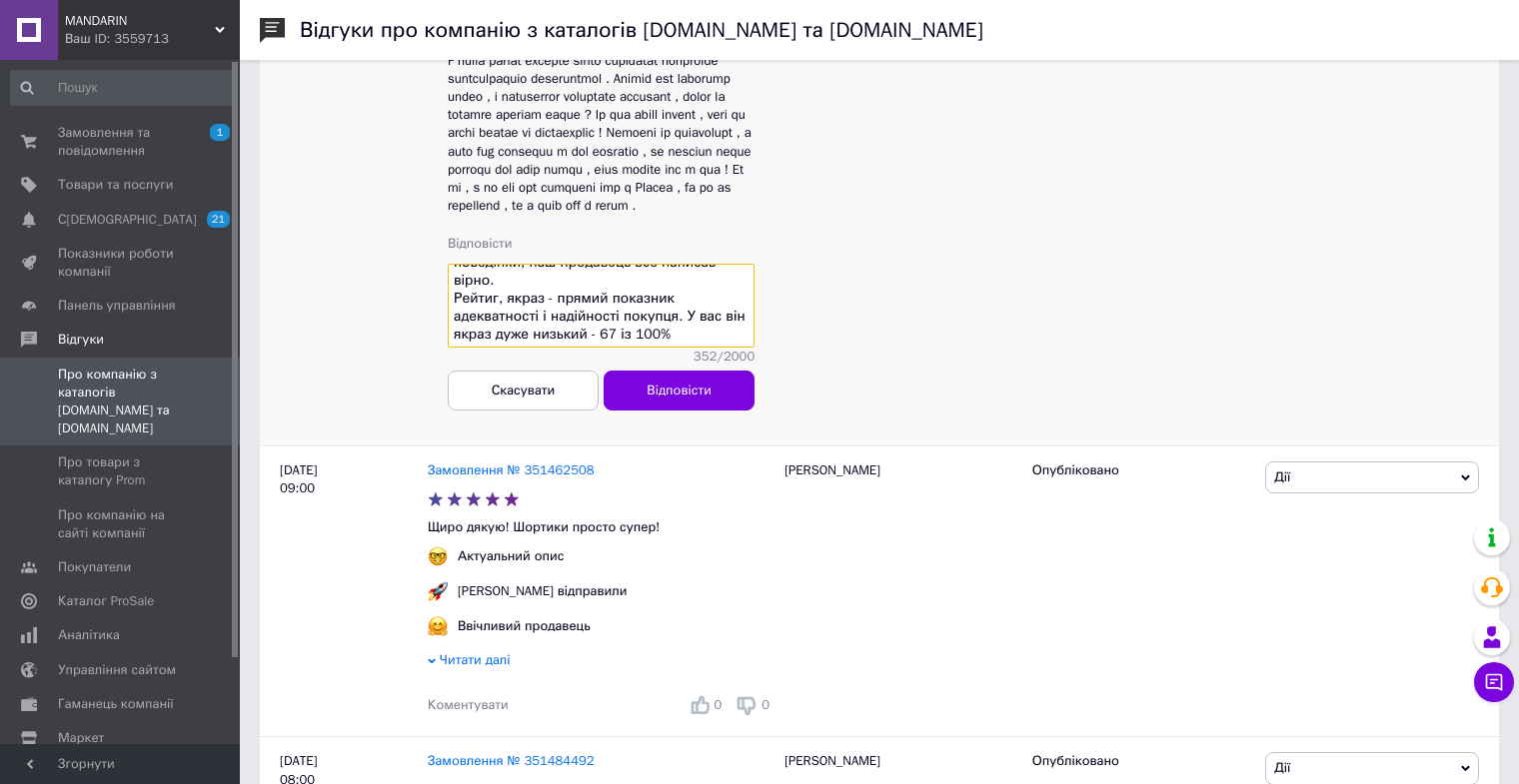 click on "Обід у "нормальних людей" (як ви сказали) з 12:00-13:00. А 14:39 це вже ближче до кінця робочого дня.
Ах так, за спам відгуками, [PERSON_NAME] може вас заблокувати🙂
Судячи з вашого хамства та неадекватної поведінки, наш продавець все написав вірно.
Рейтиг, якраз - прямий показник адекватності і надійності покупця. У вас він якраз дуже низький - 67 із 100%" at bounding box center [601, 306] 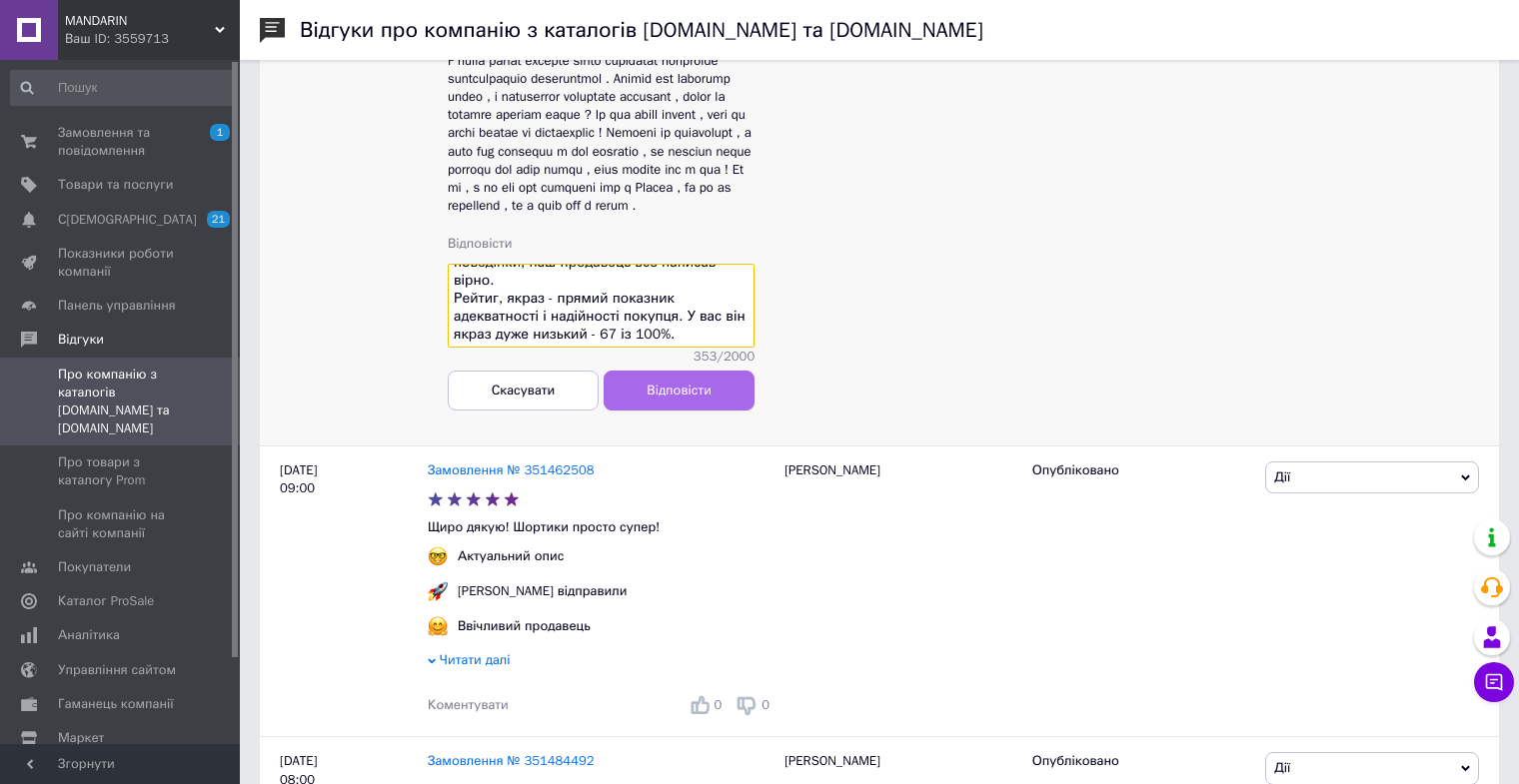 type on "Обід у "нормальних людей" (як ви сказали) з 12:00-13:00. А 14:39 це вже ближче до кінця робочого дня.
Ах так, за спам відгуками, [PERSON_NAME] може вас заблокувати🙂
Судячи з вашого хамства та неадекватної поведінки, наш продавець все написав вірно.
Рейтиг, якраз - прямий показник адекватності і надійності покупця. У вас він якраз дуже низький - 67 із 100%." 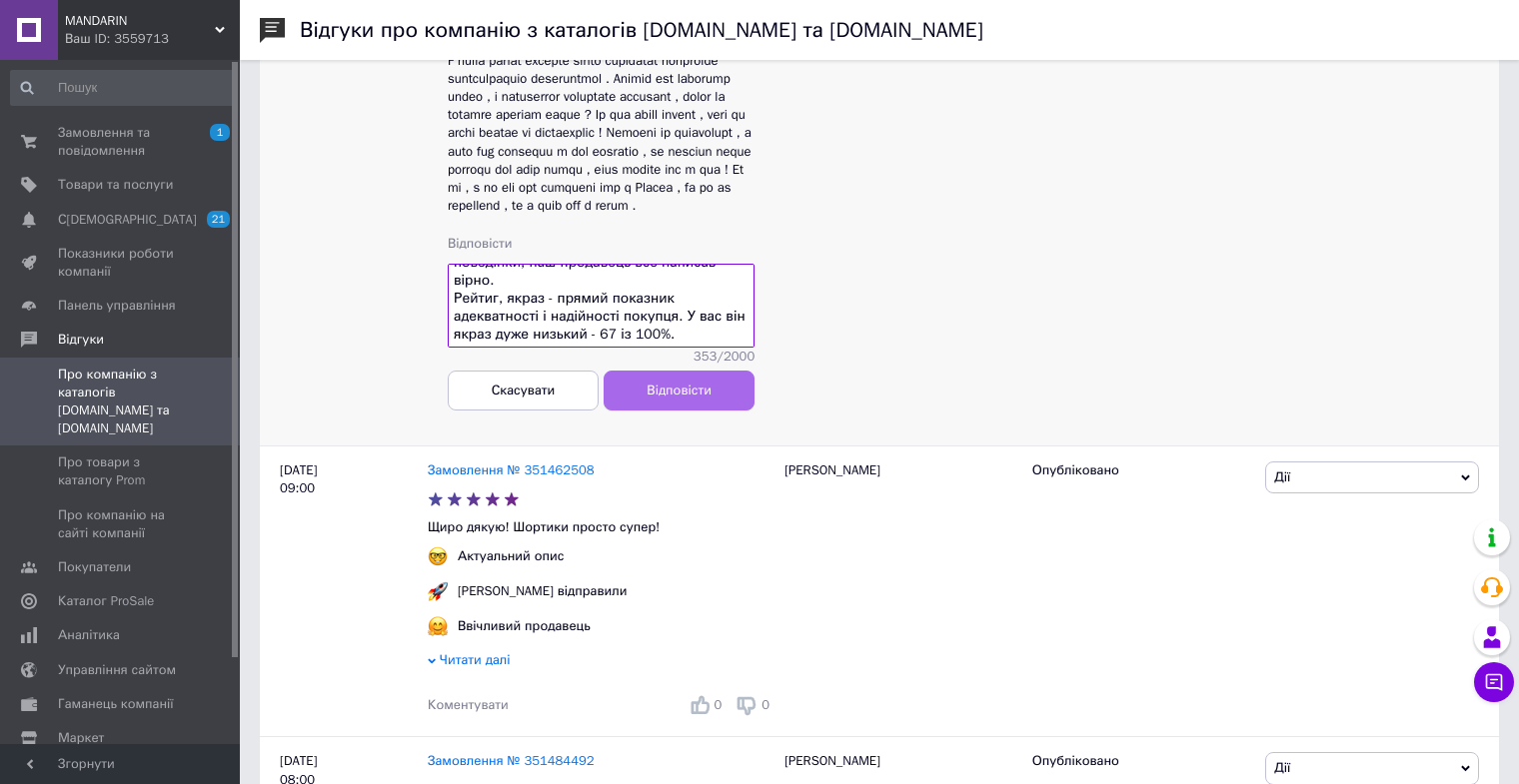 click on "Відповісти" at bounding box center (679, 391) 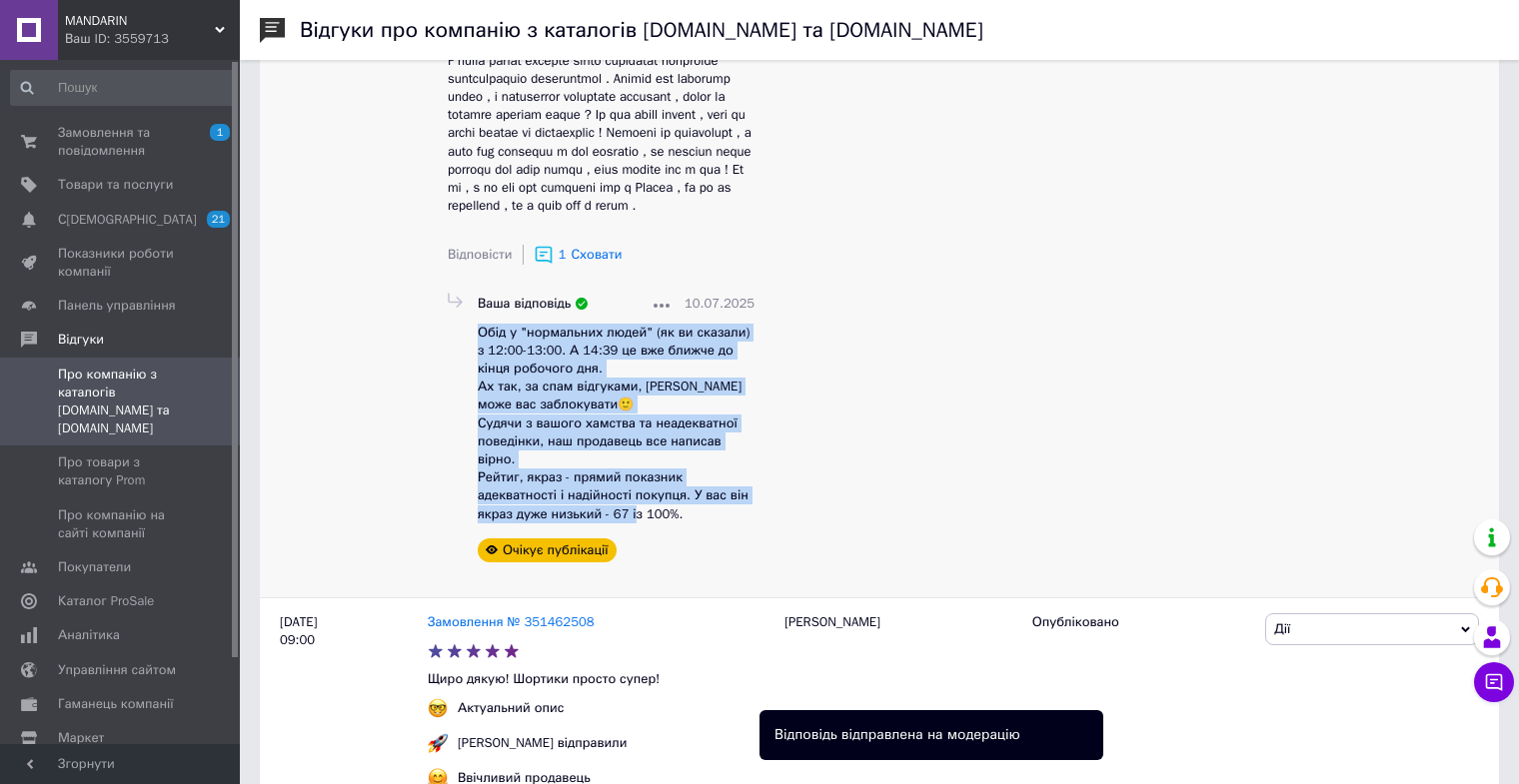 copy on "Обід у "нормальних людей" (як ви сказали) з 12:00-13:00. А 14:39 це вже ближче до кінця робочого дня.
Ах так, за спам відгуками, [PERSON_NAME] може вас заблокувати🙂
Судячи з вашого хамства та неадекватної поведінки, наш продавець все написав вірно.
Рейтиг, якраз - прямий показник адекватності і надійності покупця. У вас він якраз дуже низький - 67 із 100%." 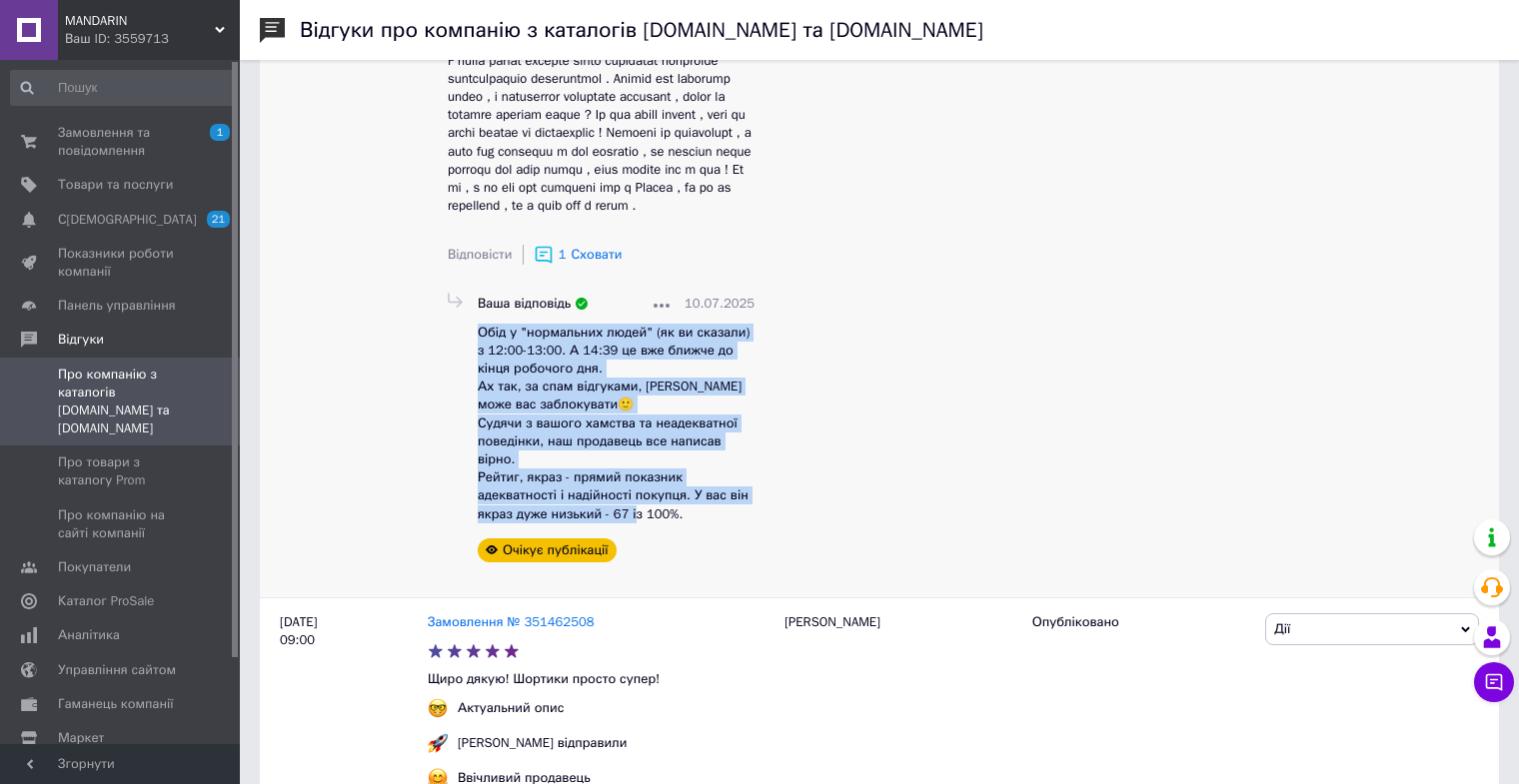 drag, startPoint x: 480, startPoint y: 424, endPoint x: 669, endPoint y: 593, distance: 253.53895 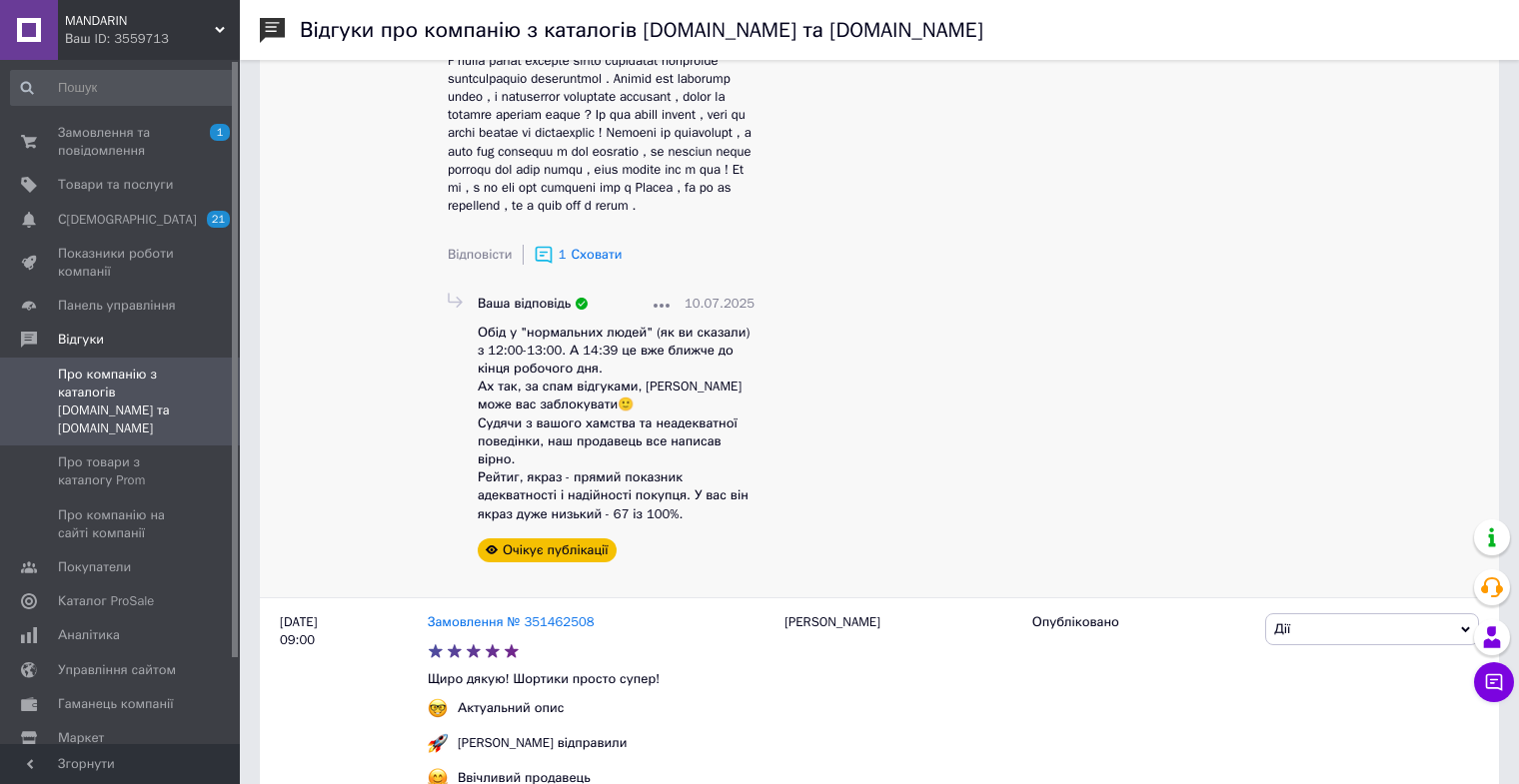 click on "[PERSON_NAME]" at bounding box center (898, -409) 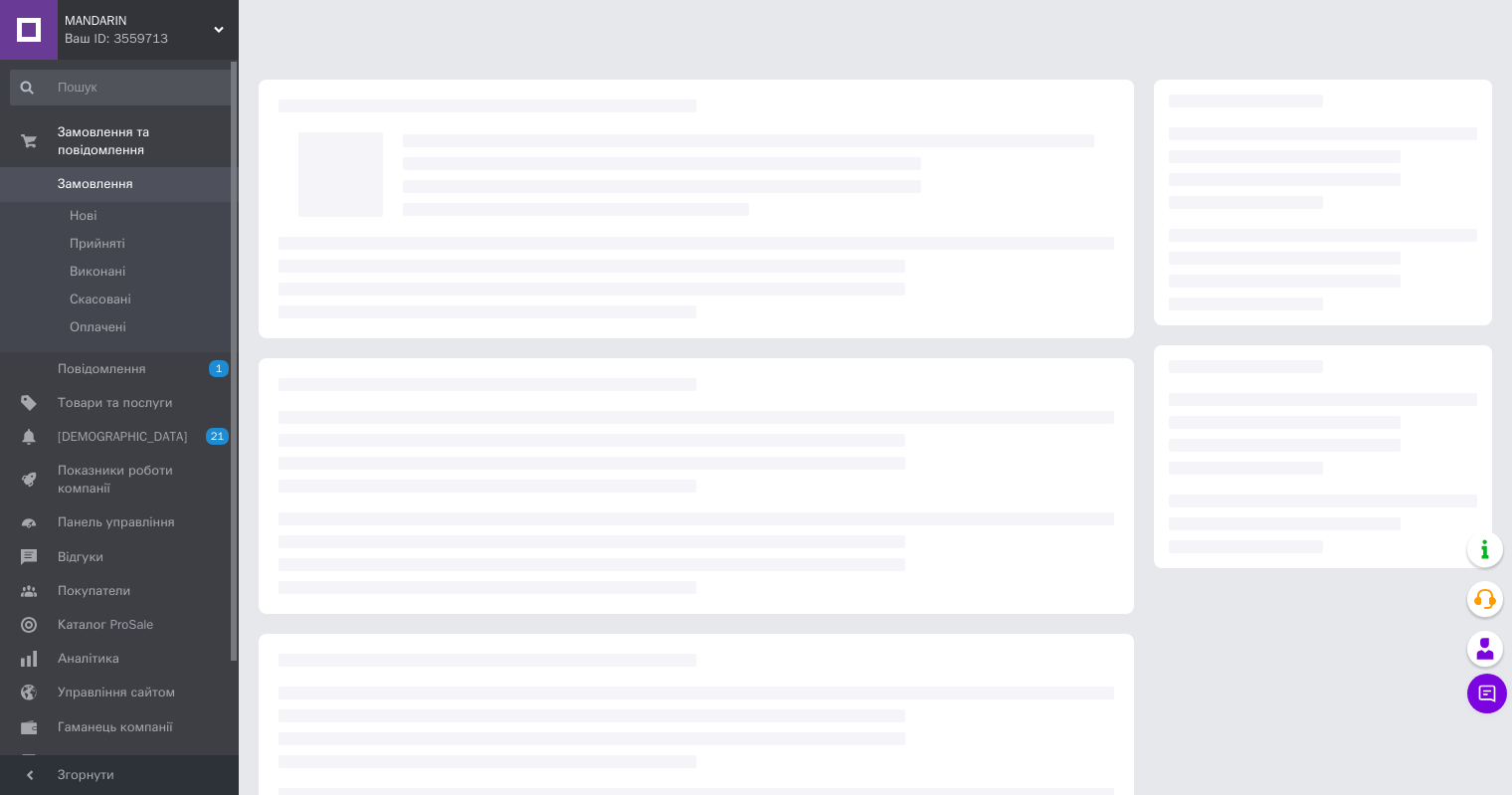 scroll, scrollTop: 0, scrollLeft: 0, axis: both 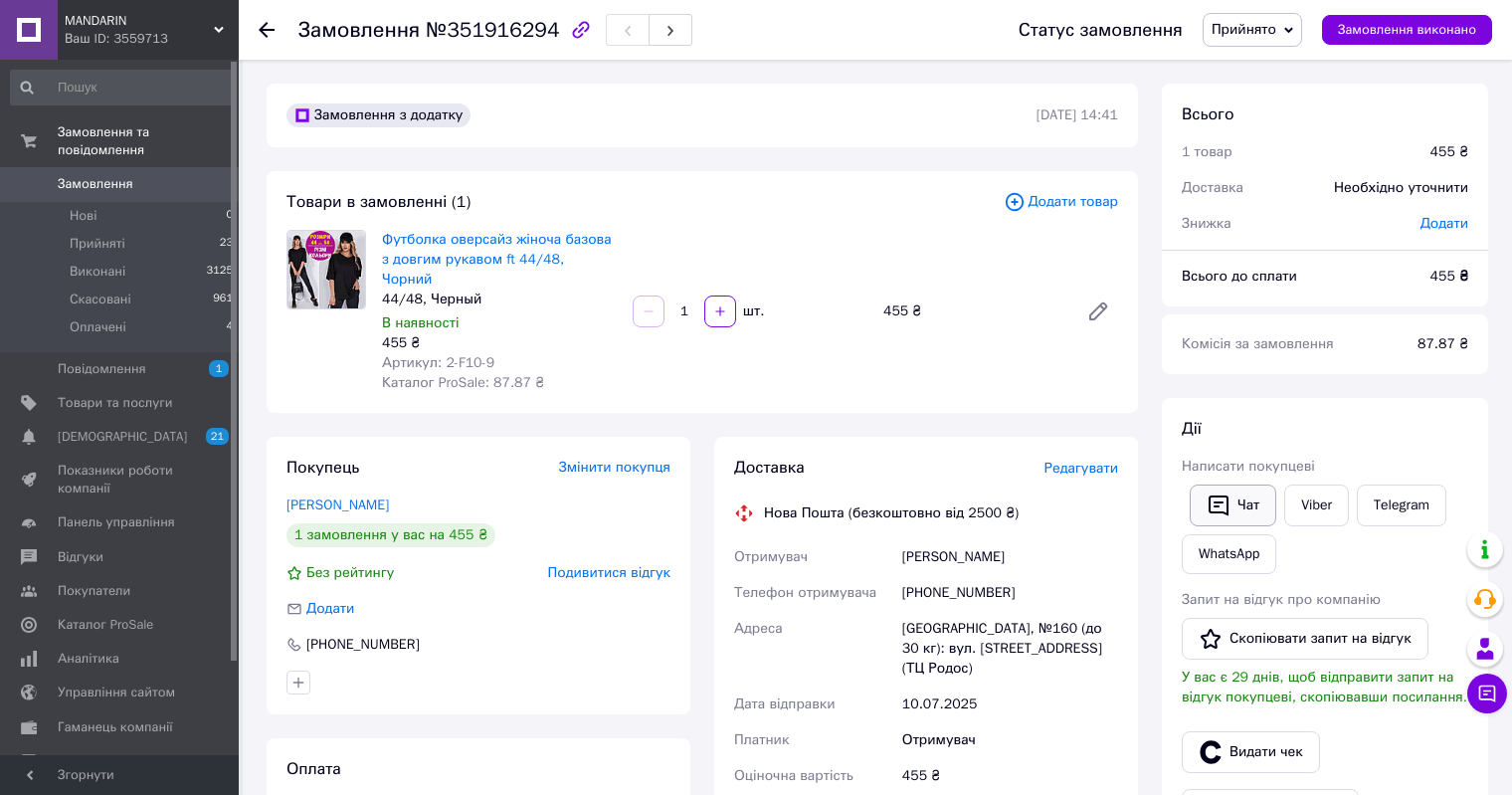 click 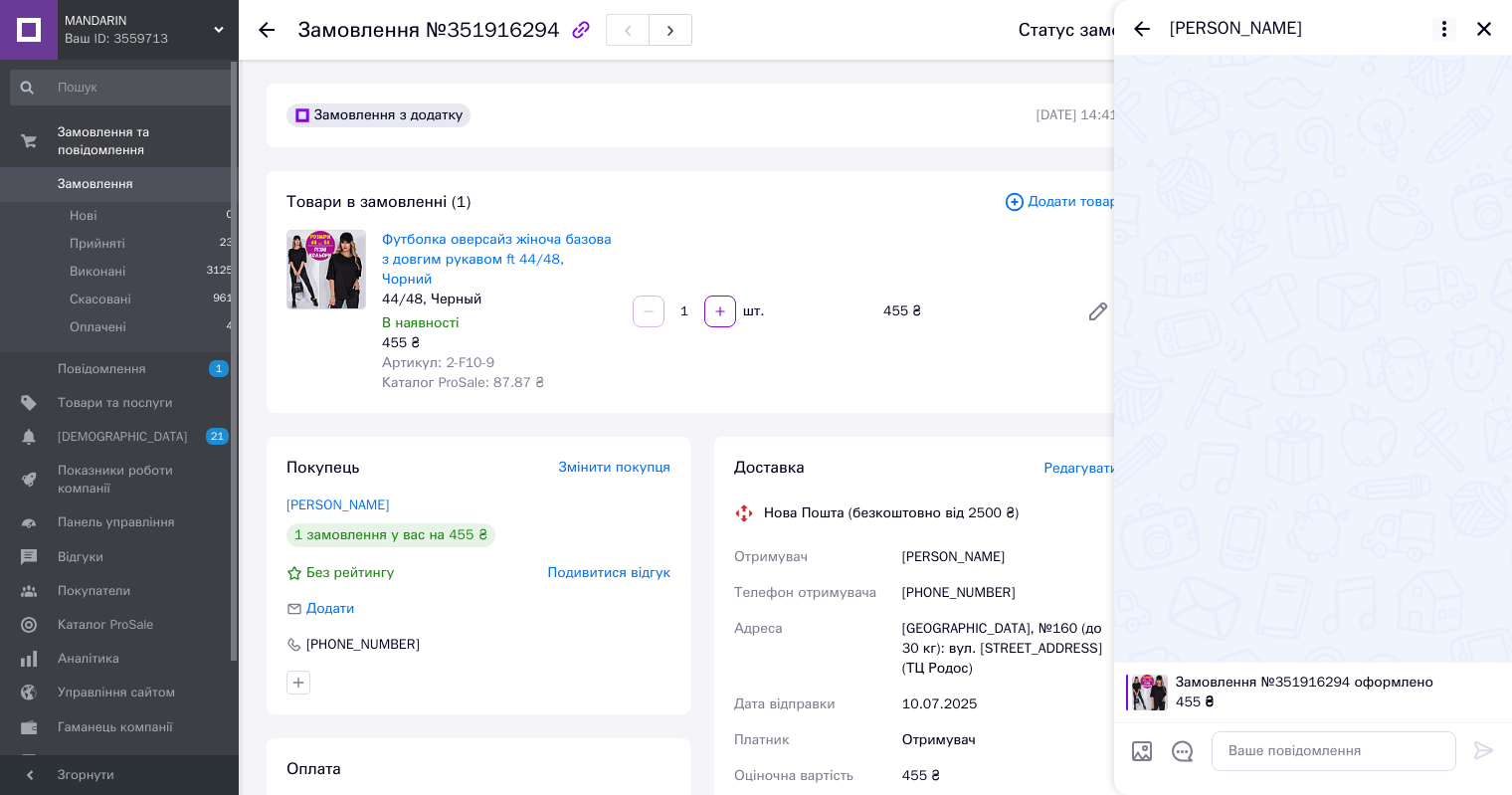 click 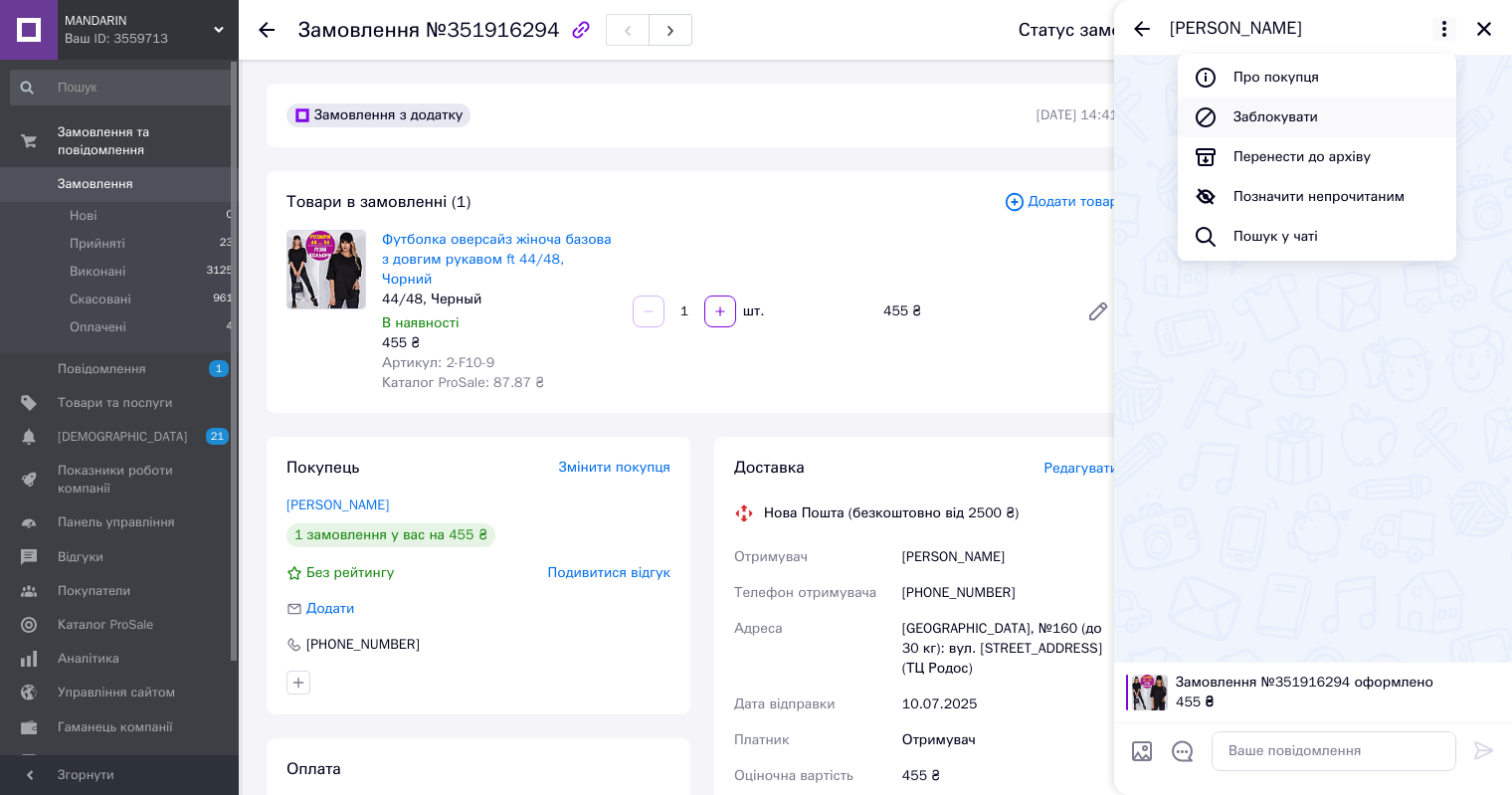 click on "Заблокувати" at bounding box center [1317, 117] 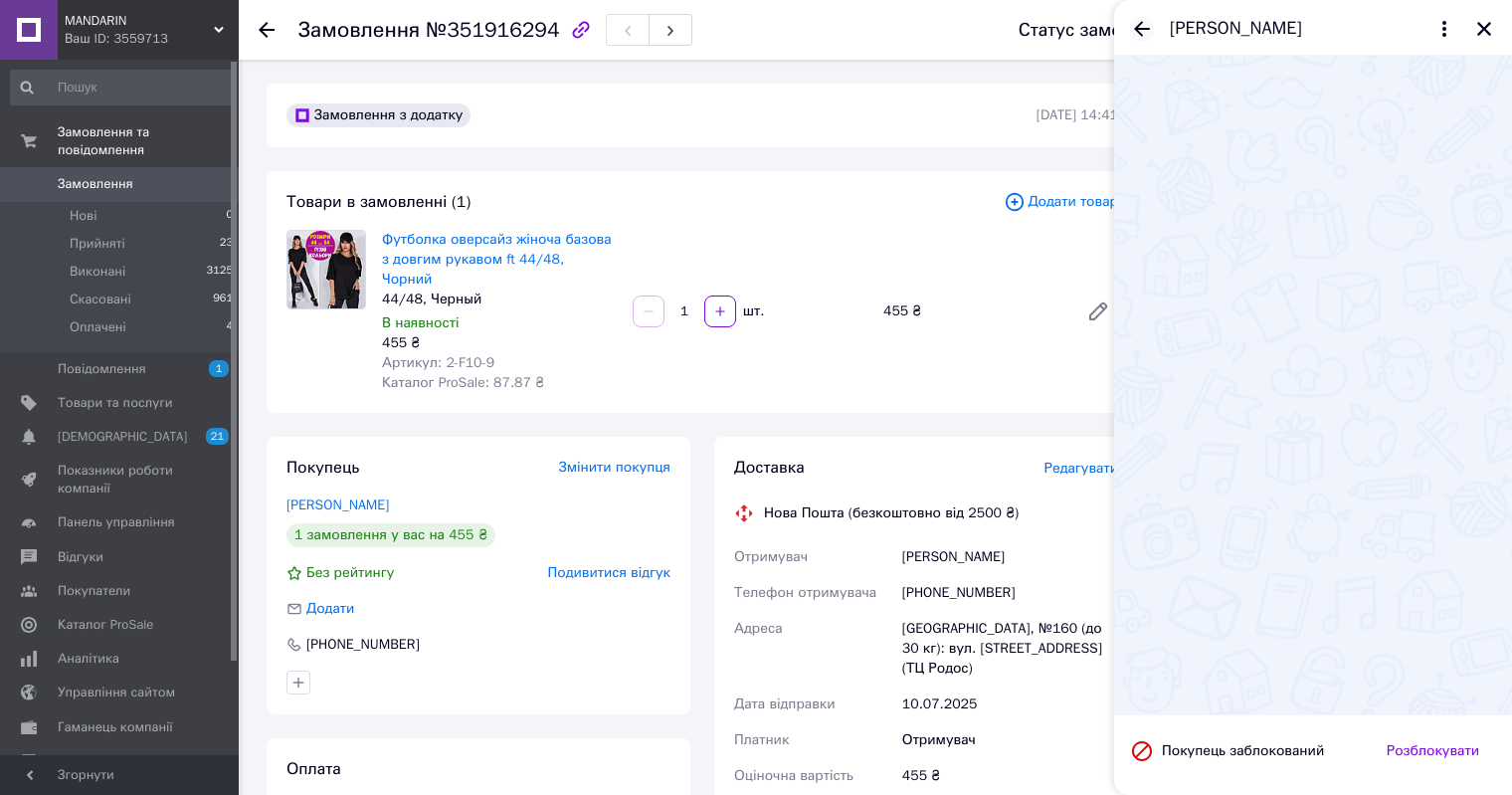 click 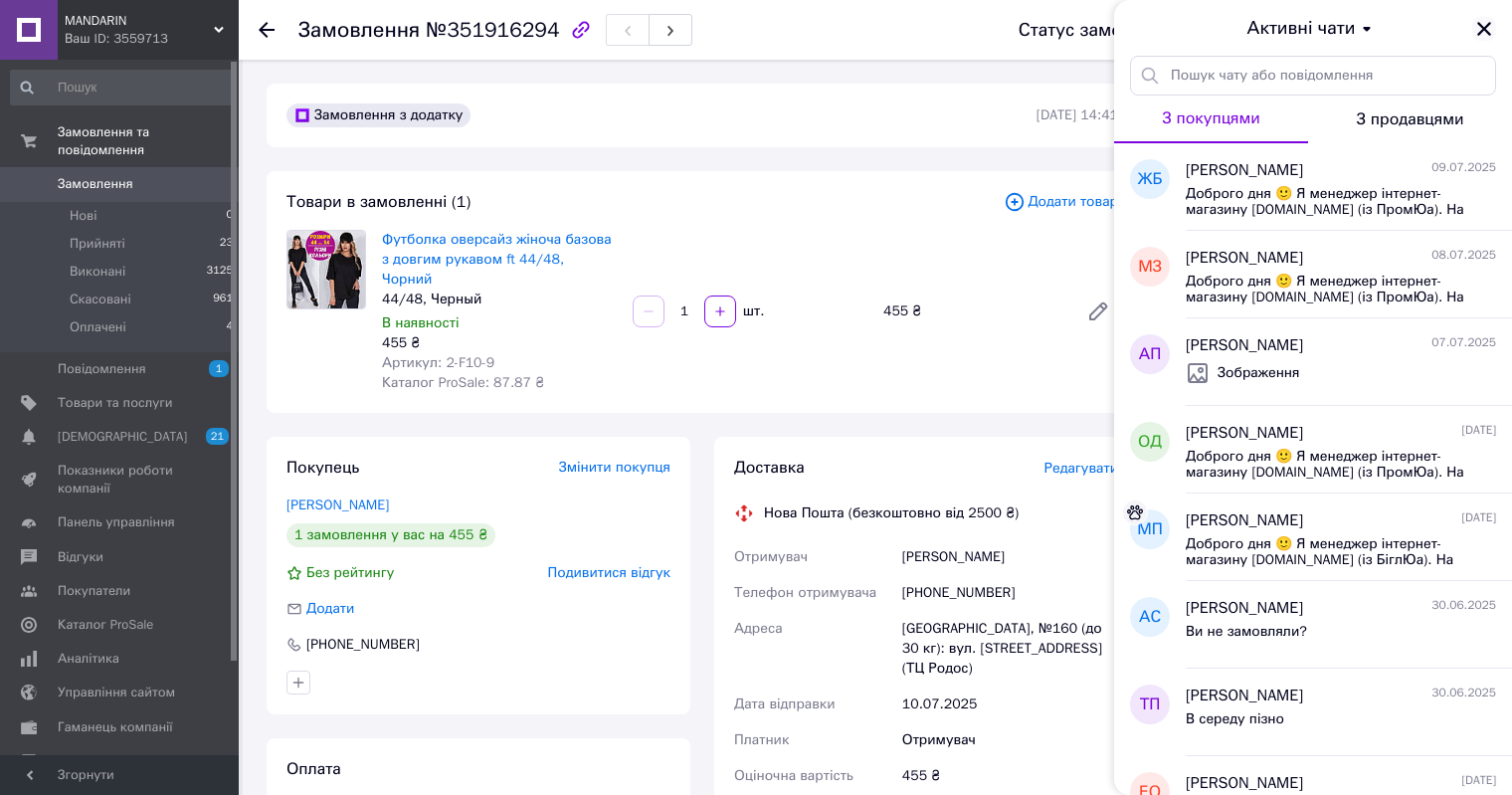click on "Активні чати" at bounding box center (1313, 28) 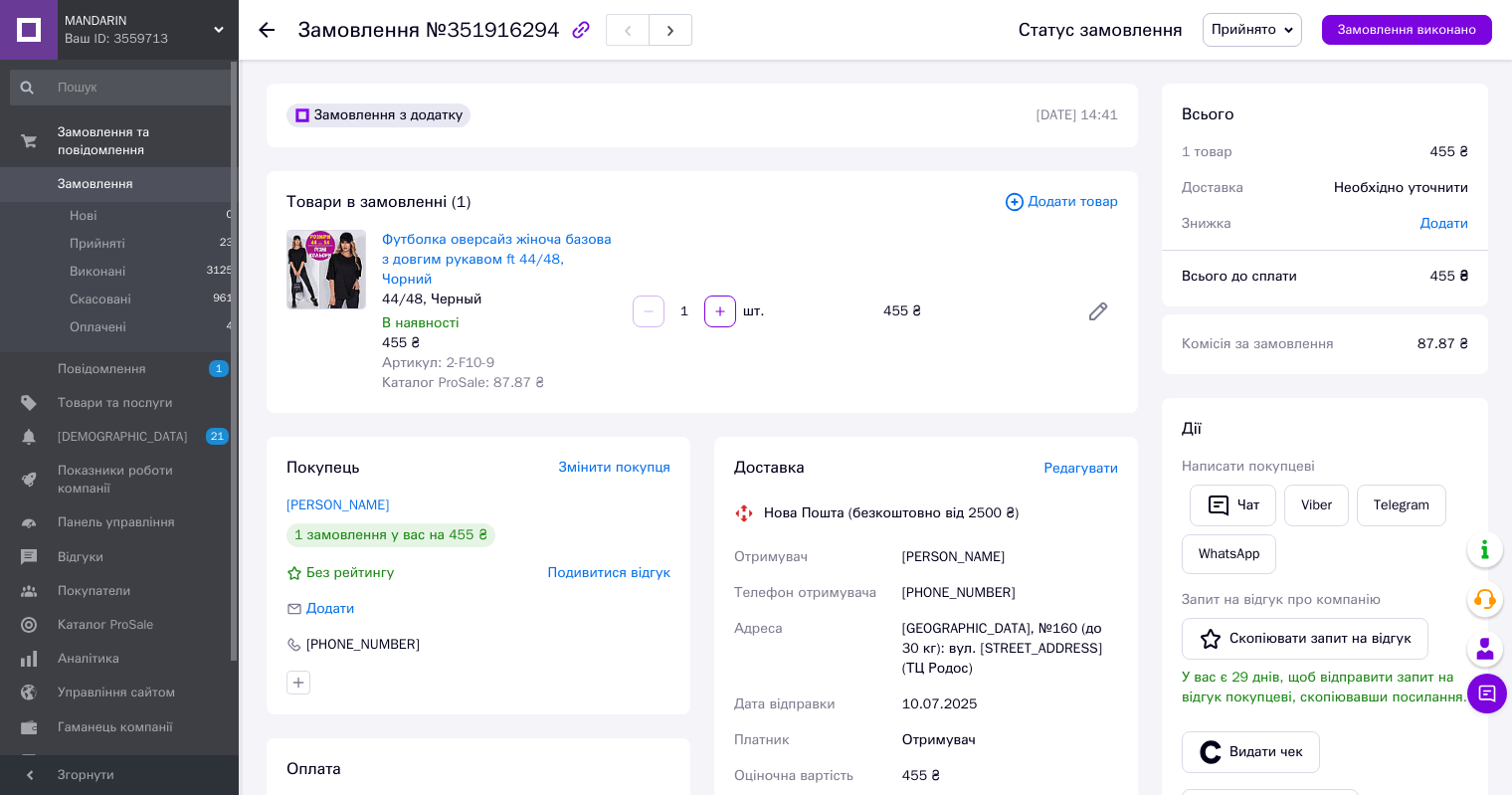 click 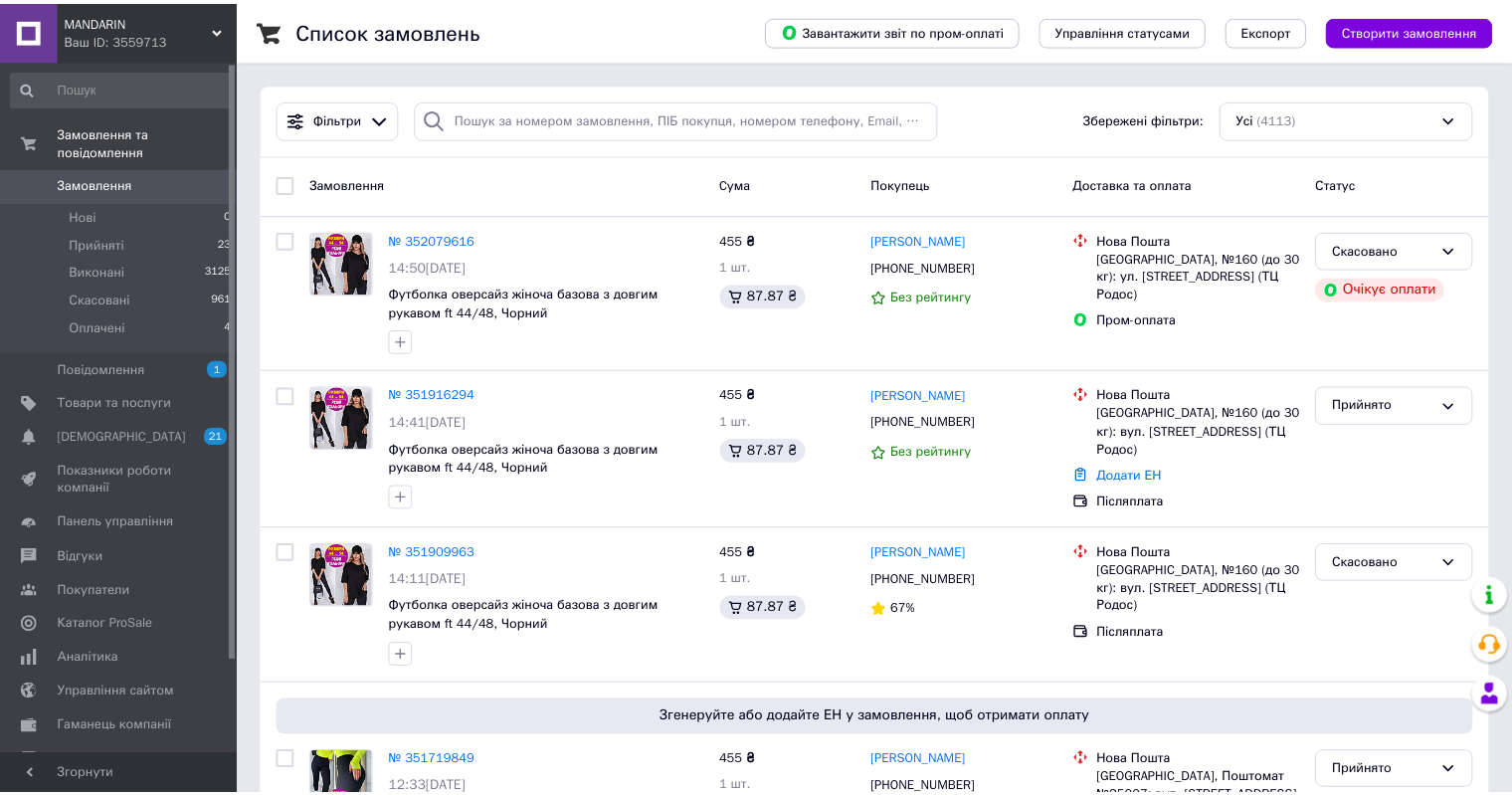 scroll, scrollTop: 0, scrollLeft: 0, axis: both 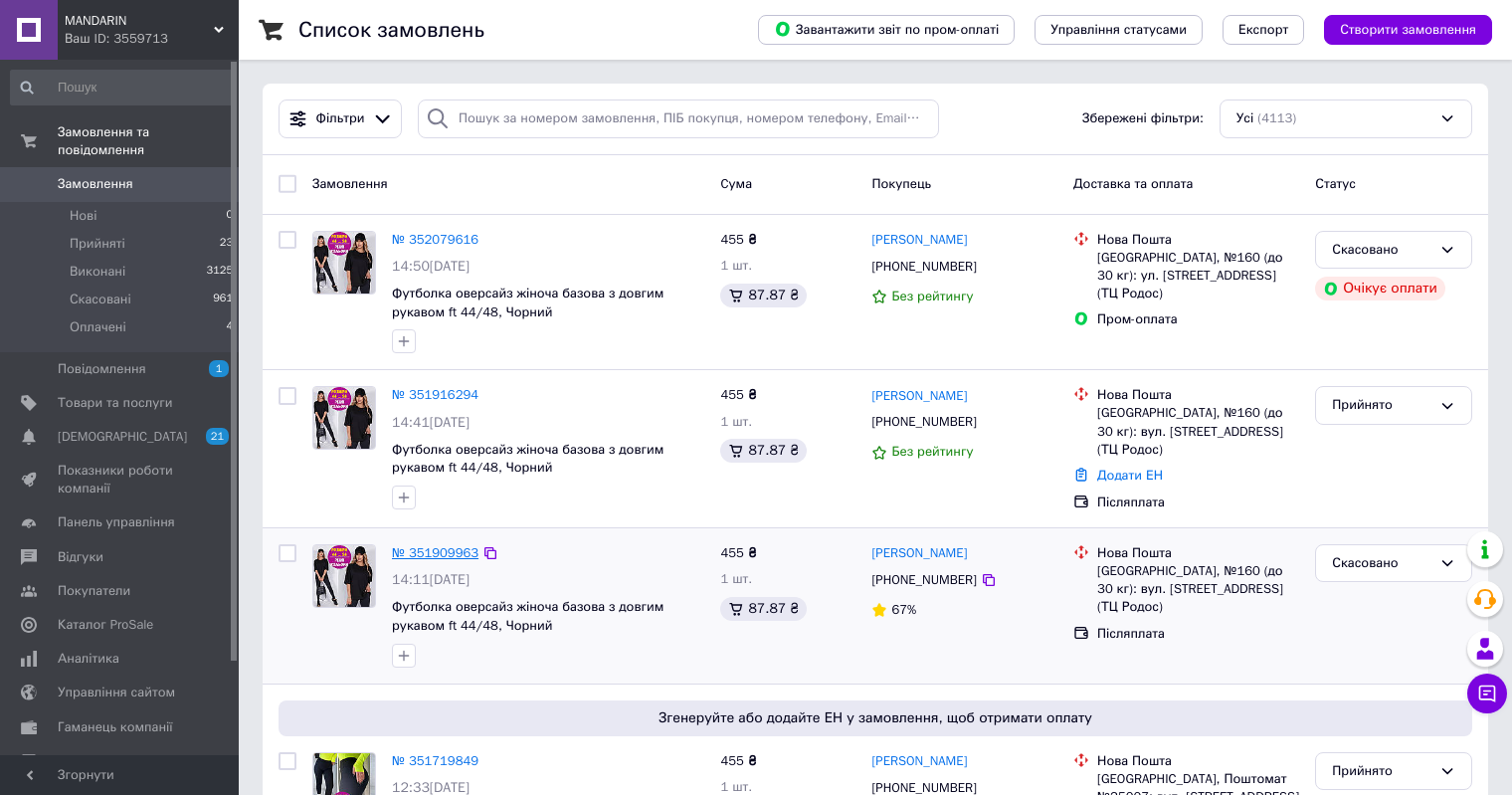 click on "№ 351909963" at bounding box center (435, 552) 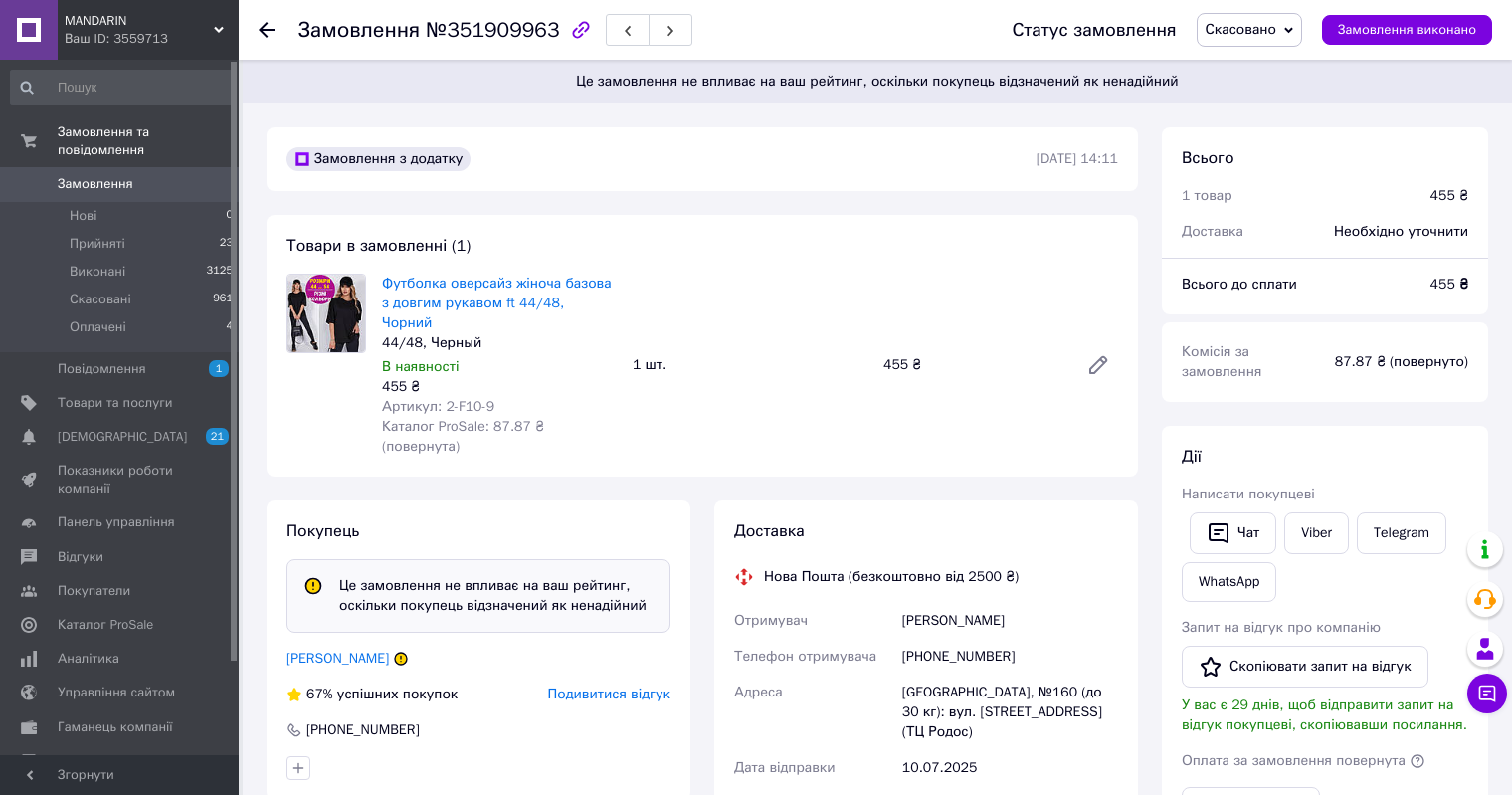click on "Написати покупцеві" at bounding box center (1248, 494) 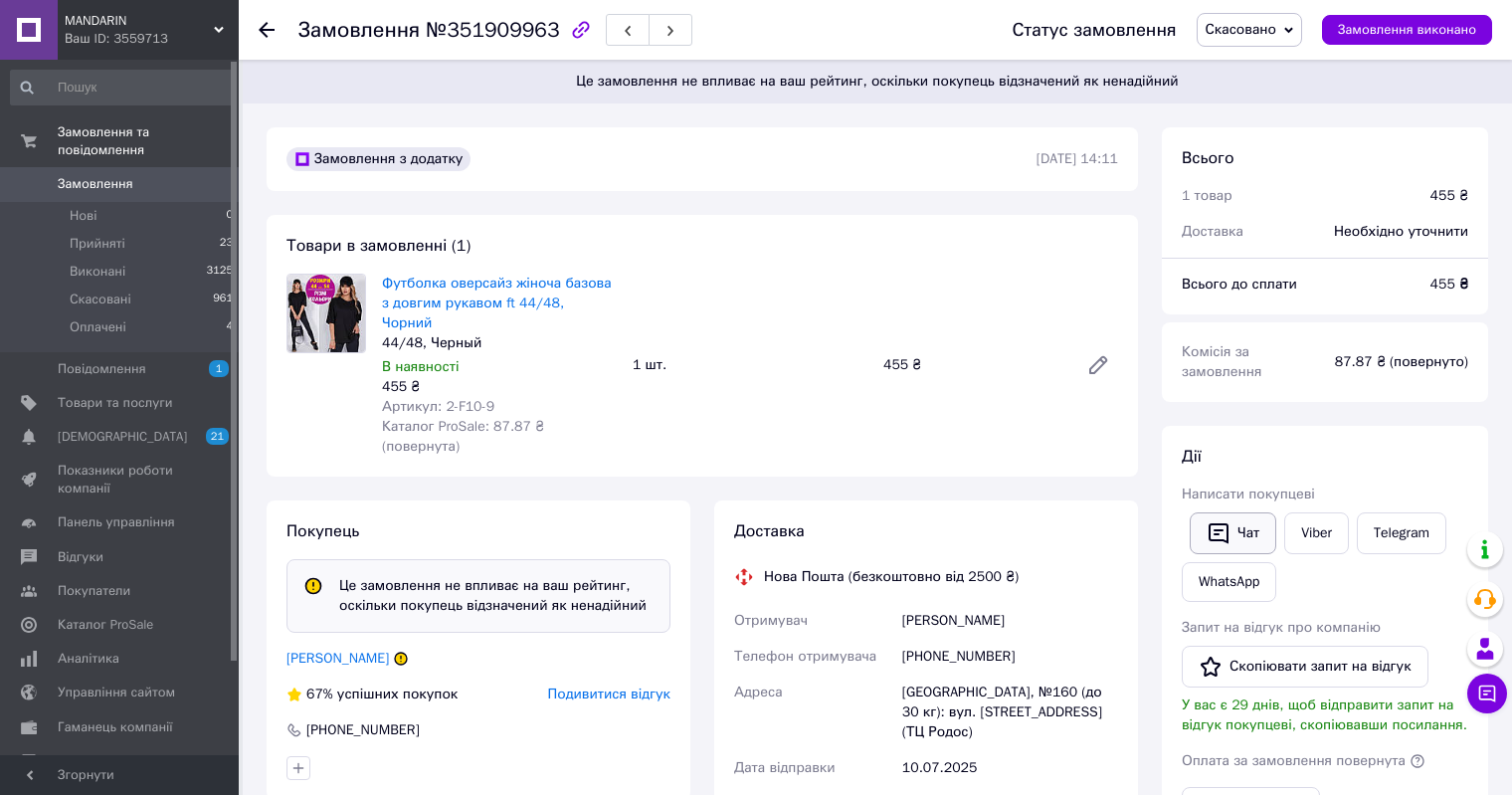 click 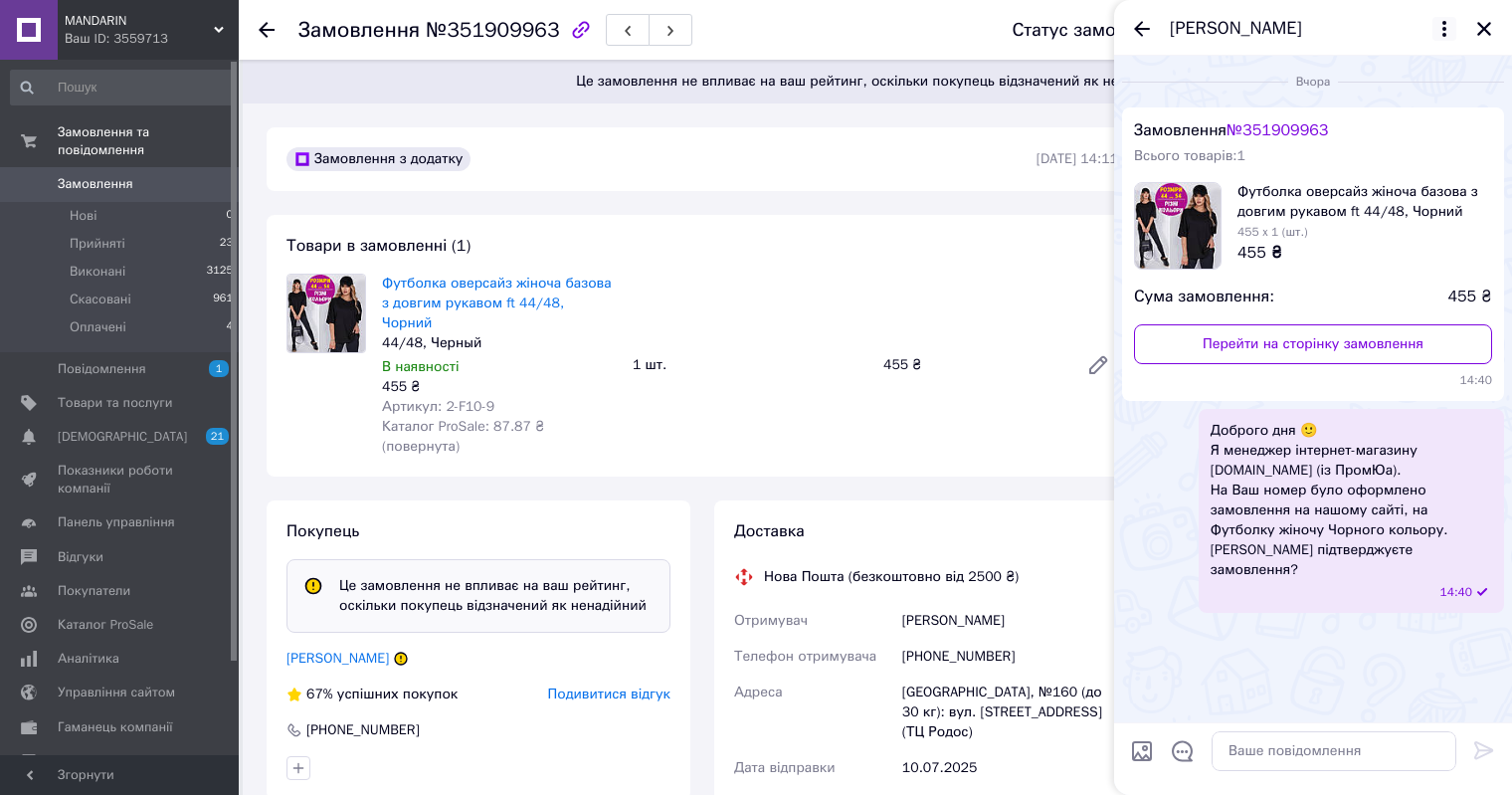 click 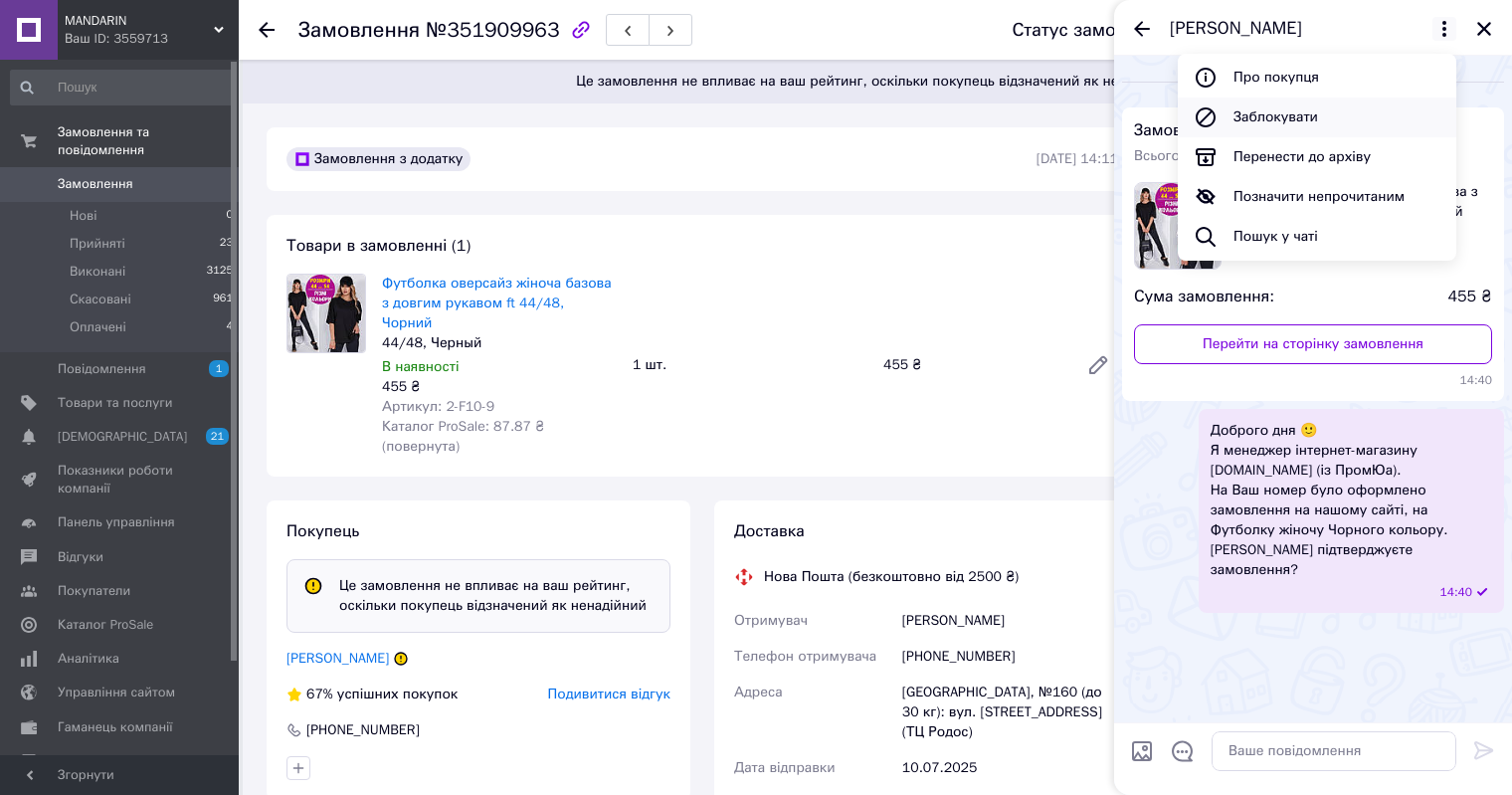 click on "Заблокувати" at bounding box center [1317, 117] 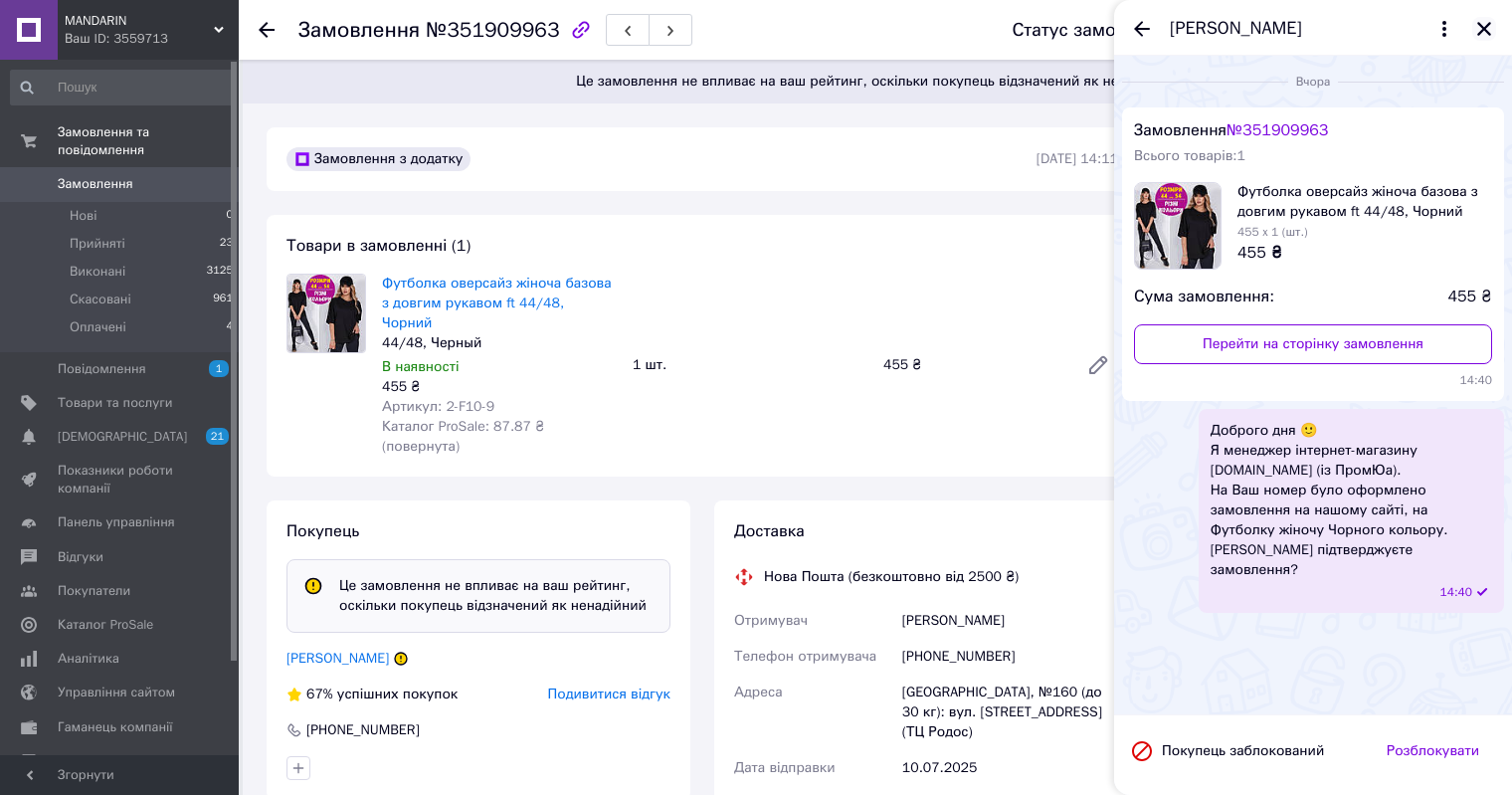 click 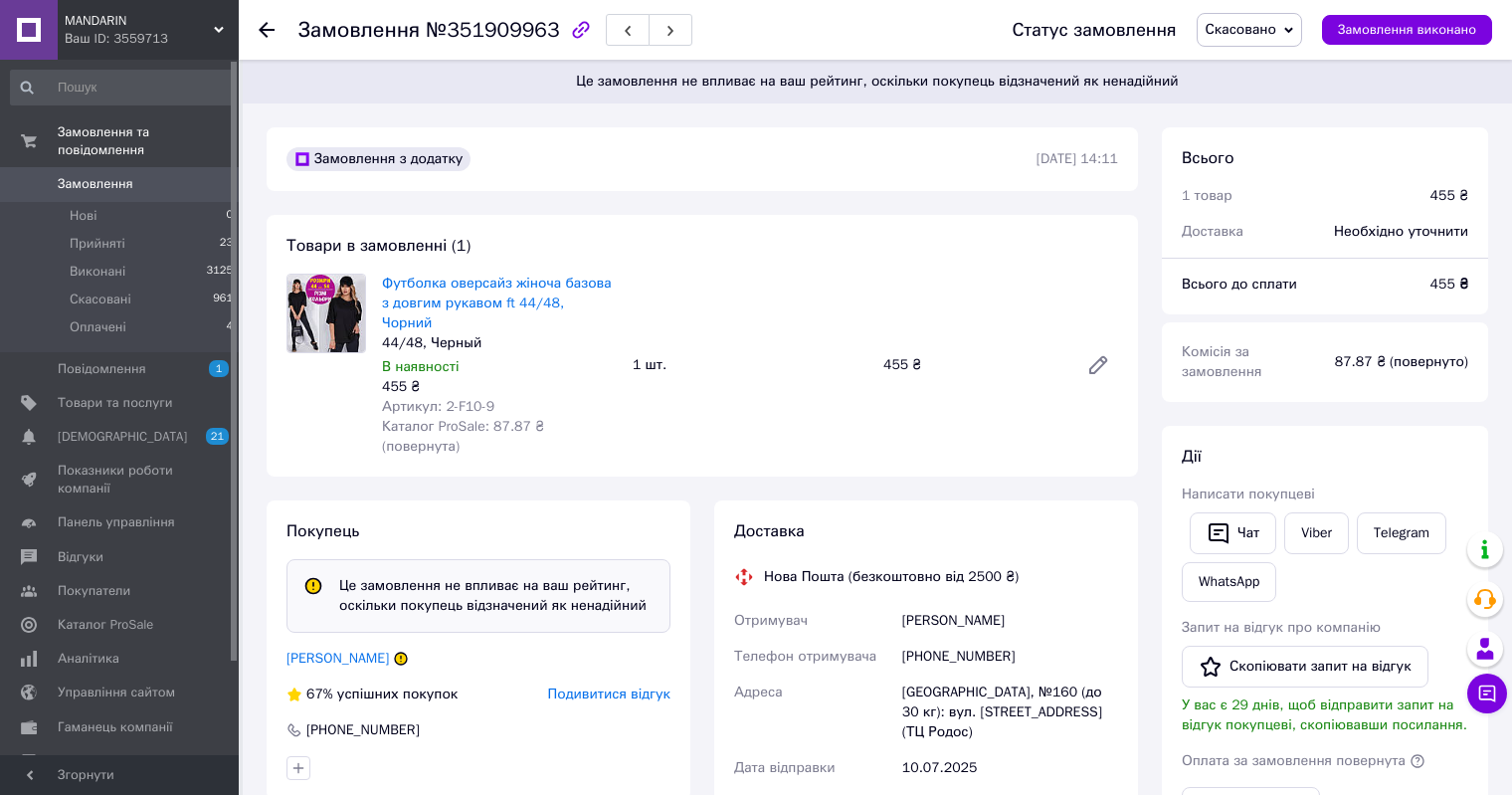 click on "Замовлення" at bounding box center (95, 184) 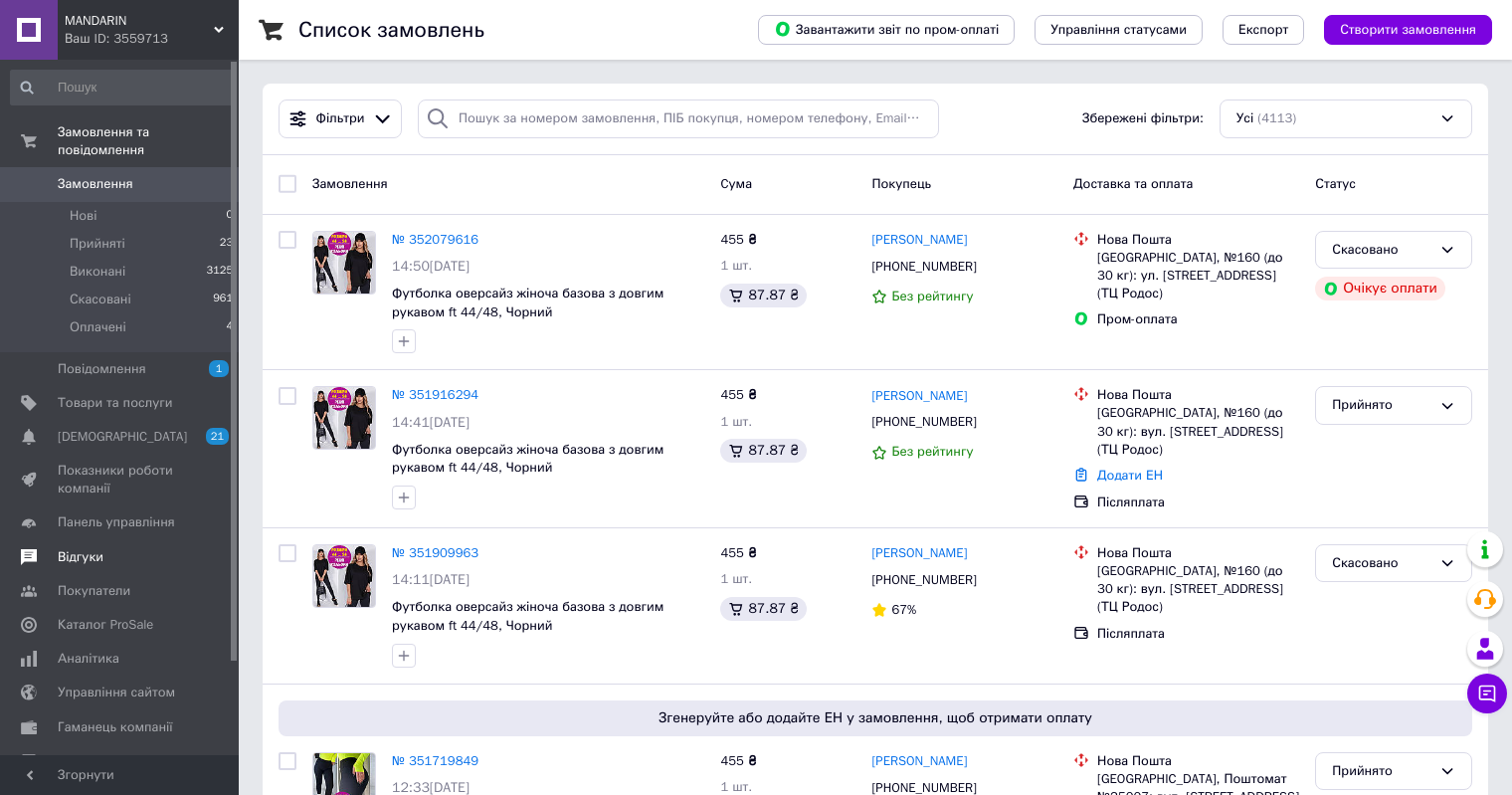 click on "Відгуки" at bounding box center [81, 557] 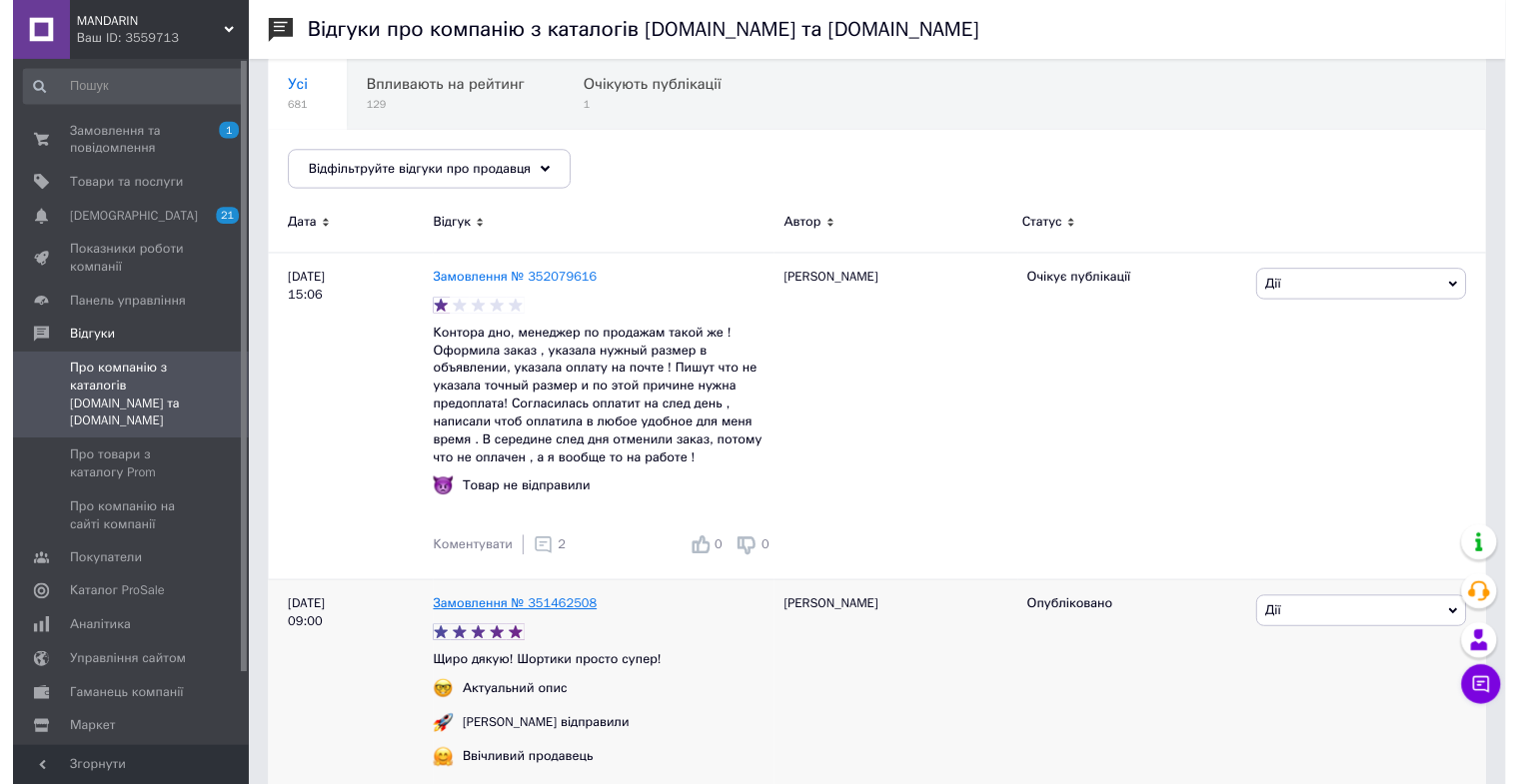 scroll, scrollTop: 200, scrollLeft: 0, axis: vertical 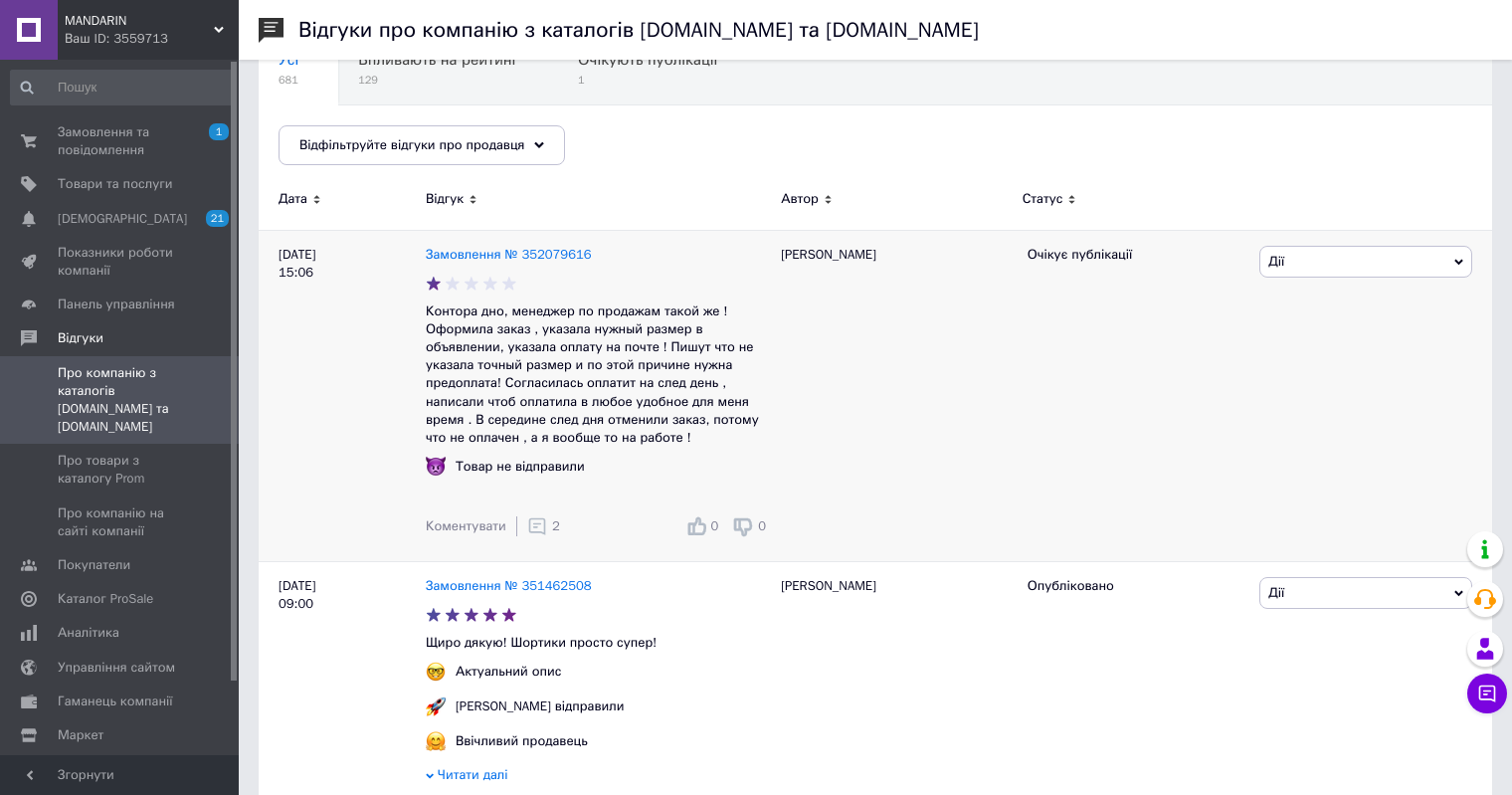 click 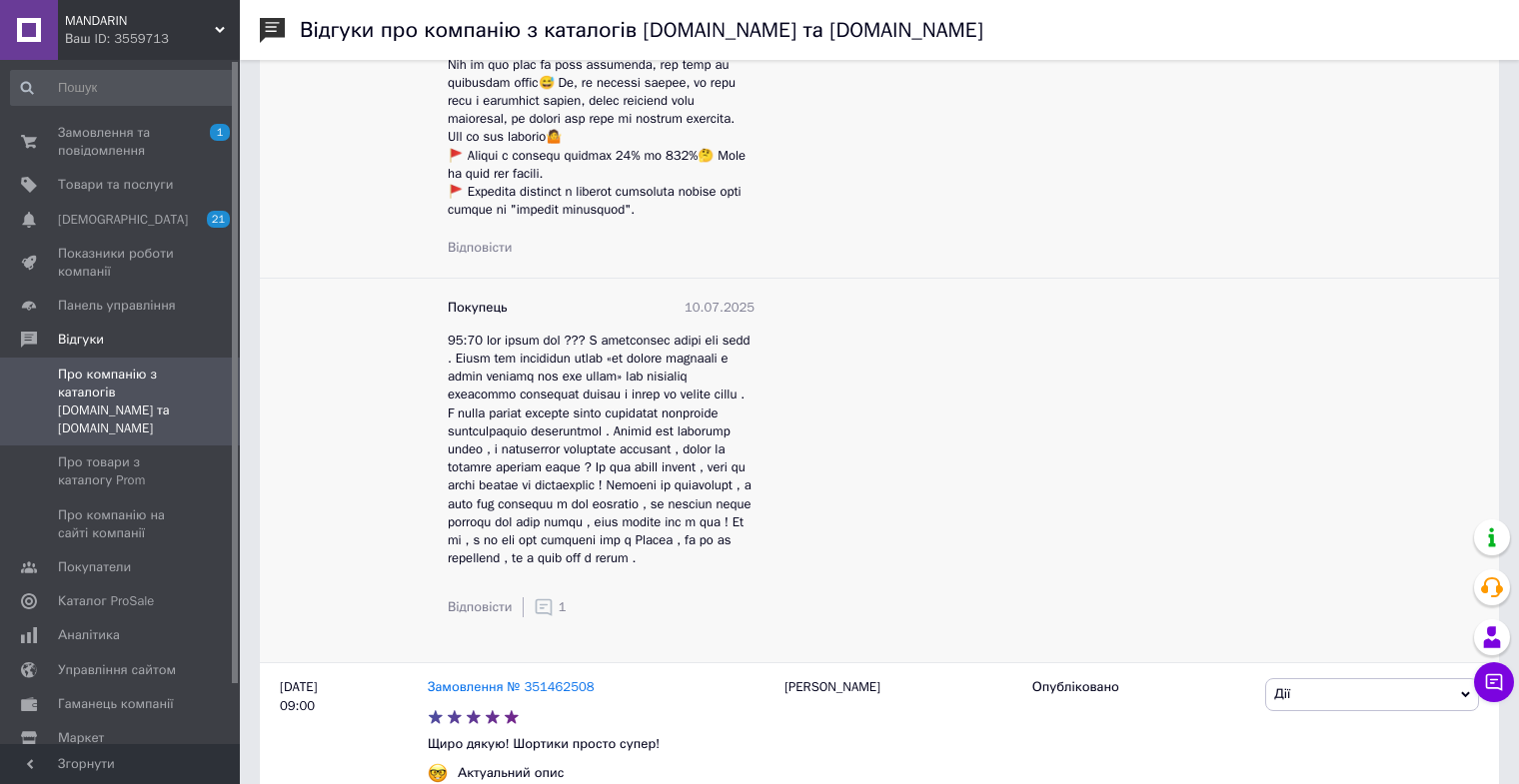 scroll, scrollTop: 1698, scrollLeft: 0, axis: vertical 